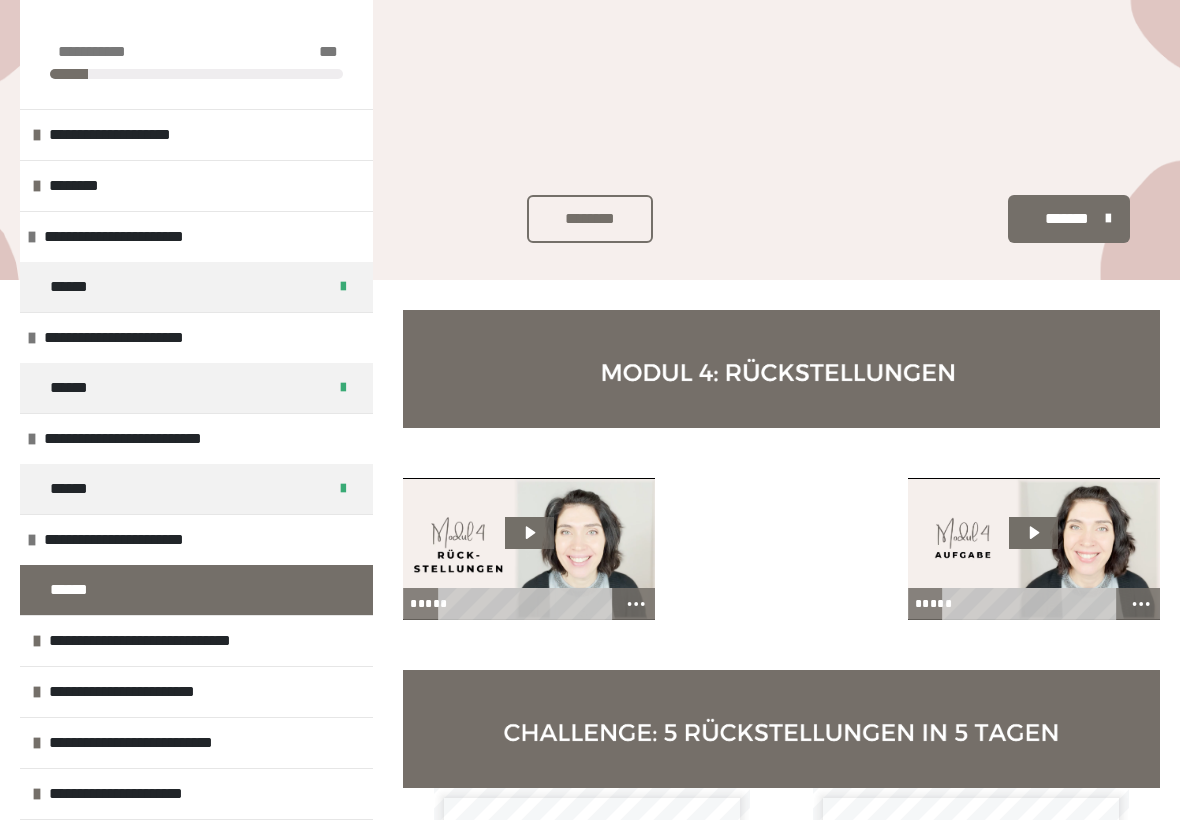 scroll, scrollTop: 585, scrollLeft: 0, axis: vertical 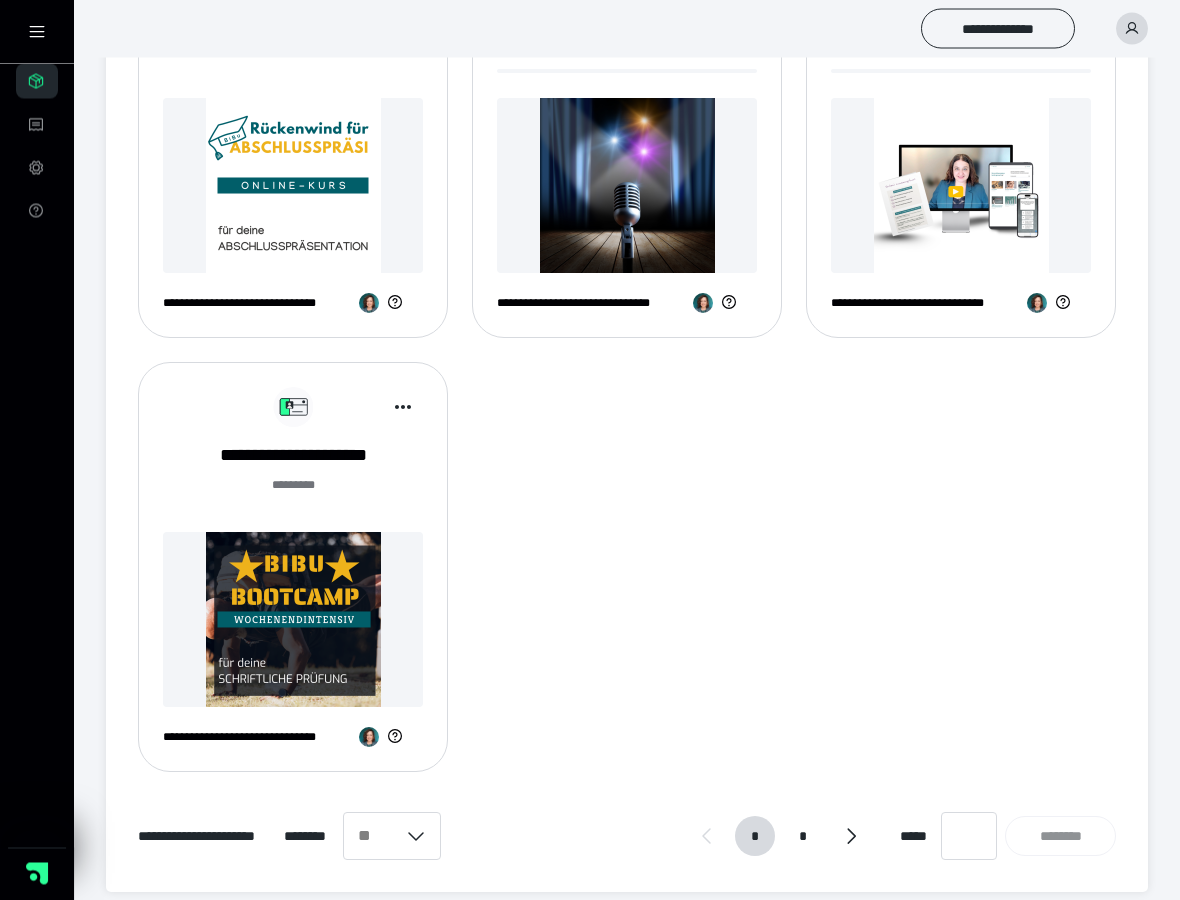 click on "**********" at bounding box center [293, 576] 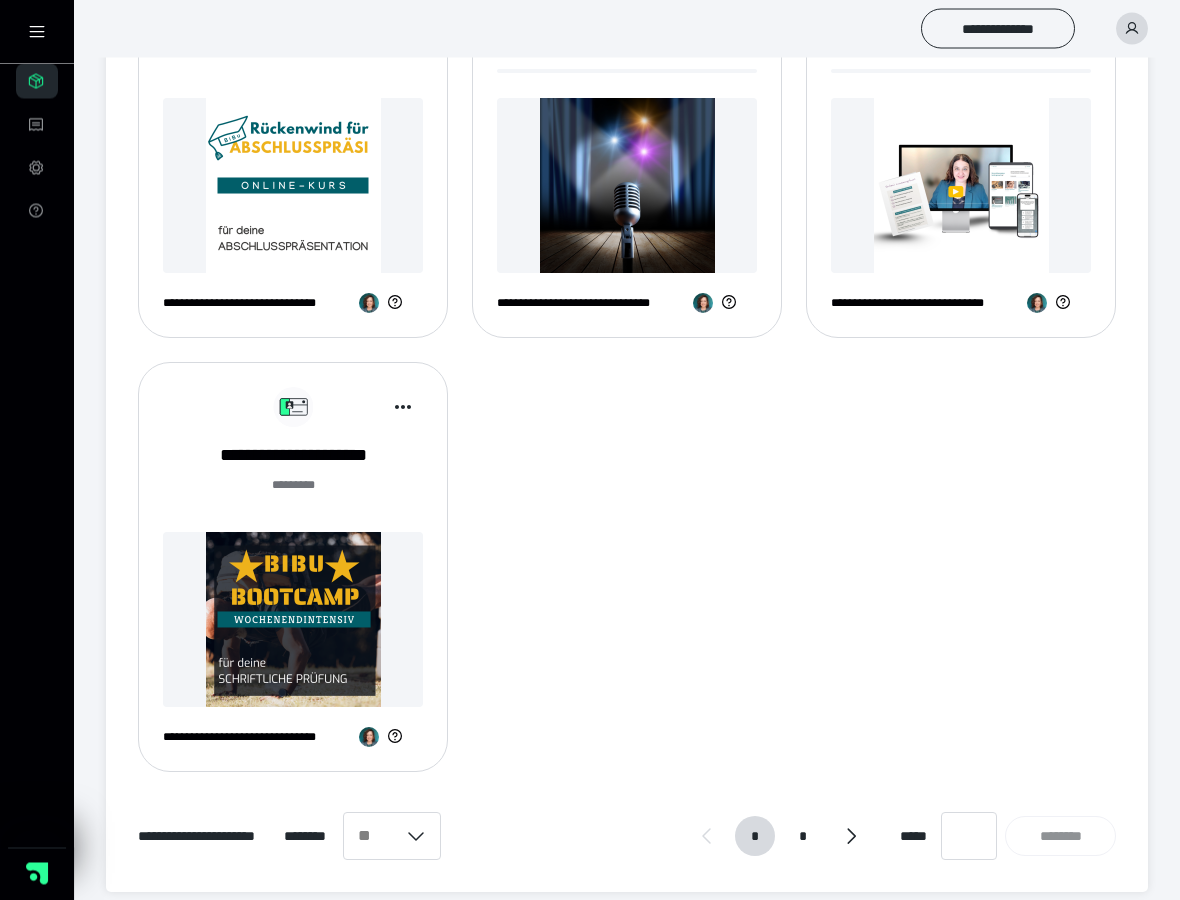 click at bounding box center (293, 620) 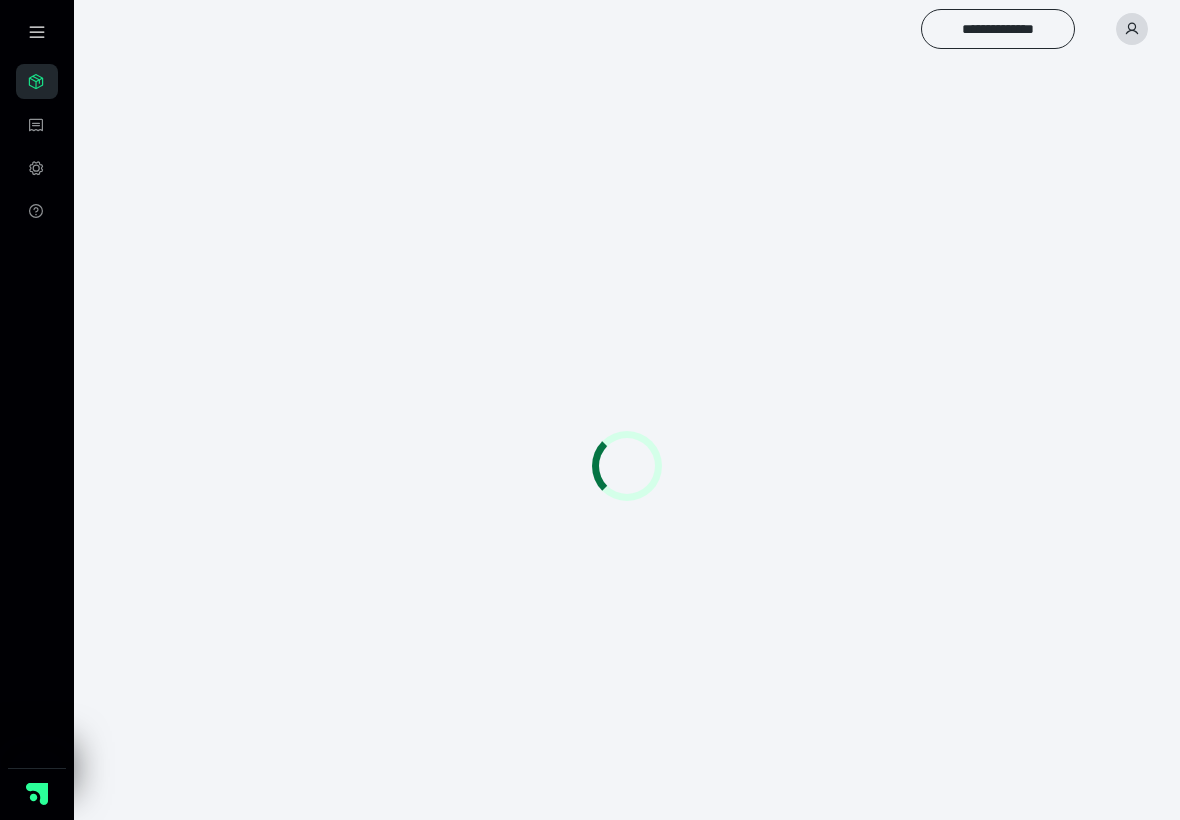 scroll, scrollTop: 0, scrollLeft: 0, axis: both 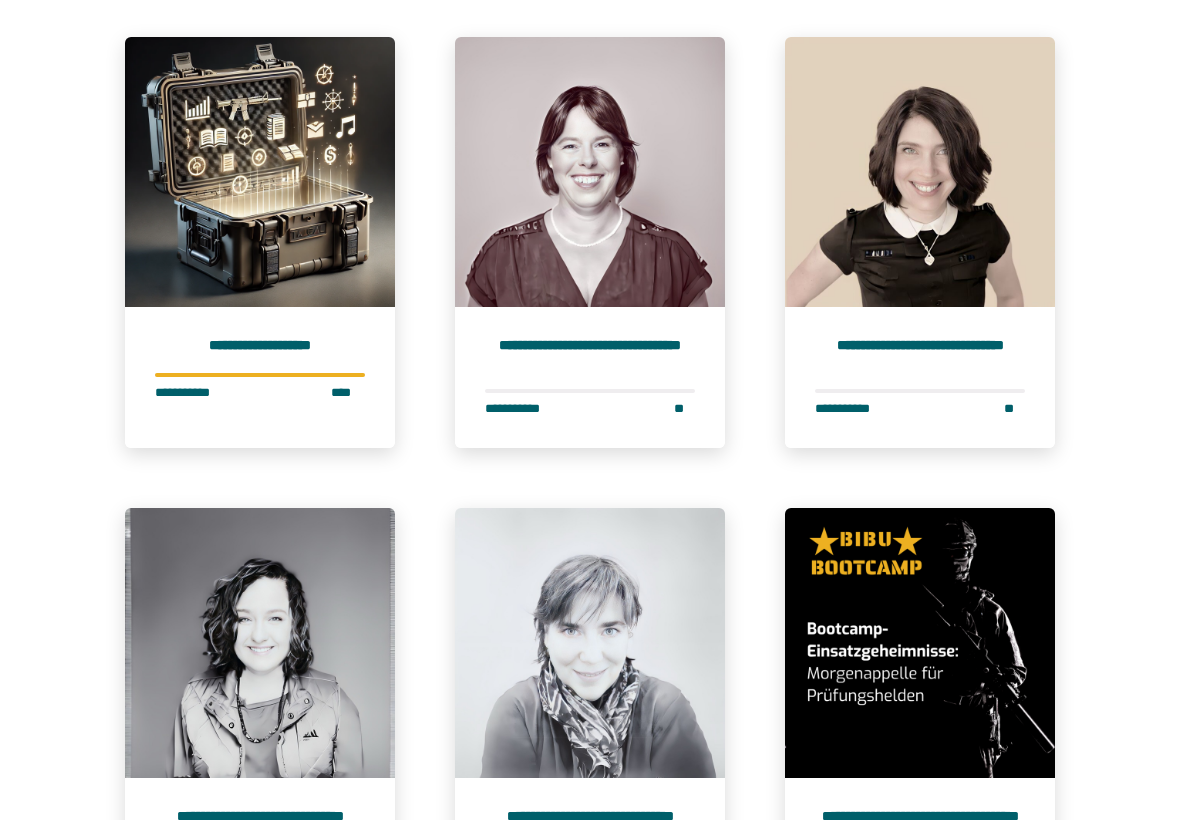 click at bounding box center [590, 172] 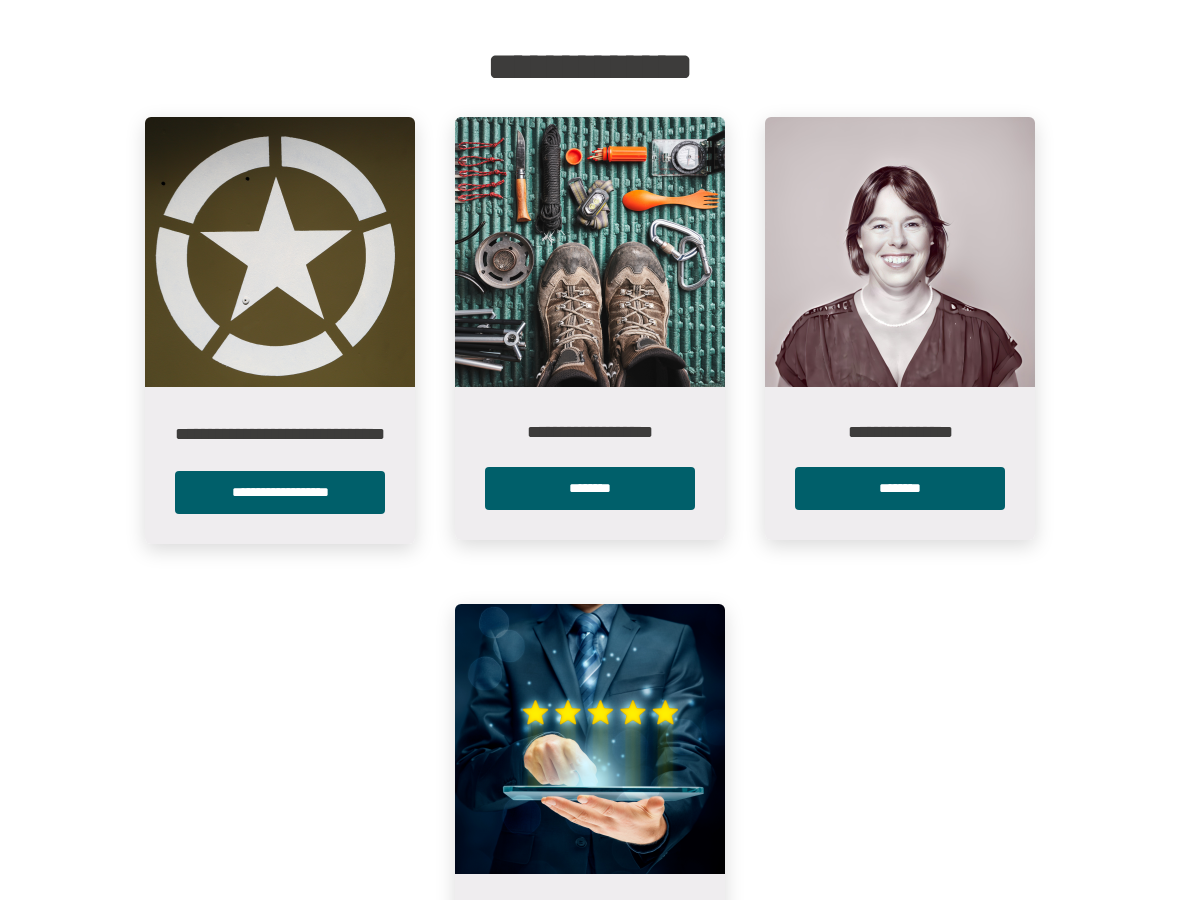 scroll, scrollTop: 404, scrollLeft: 0, axis: vertical 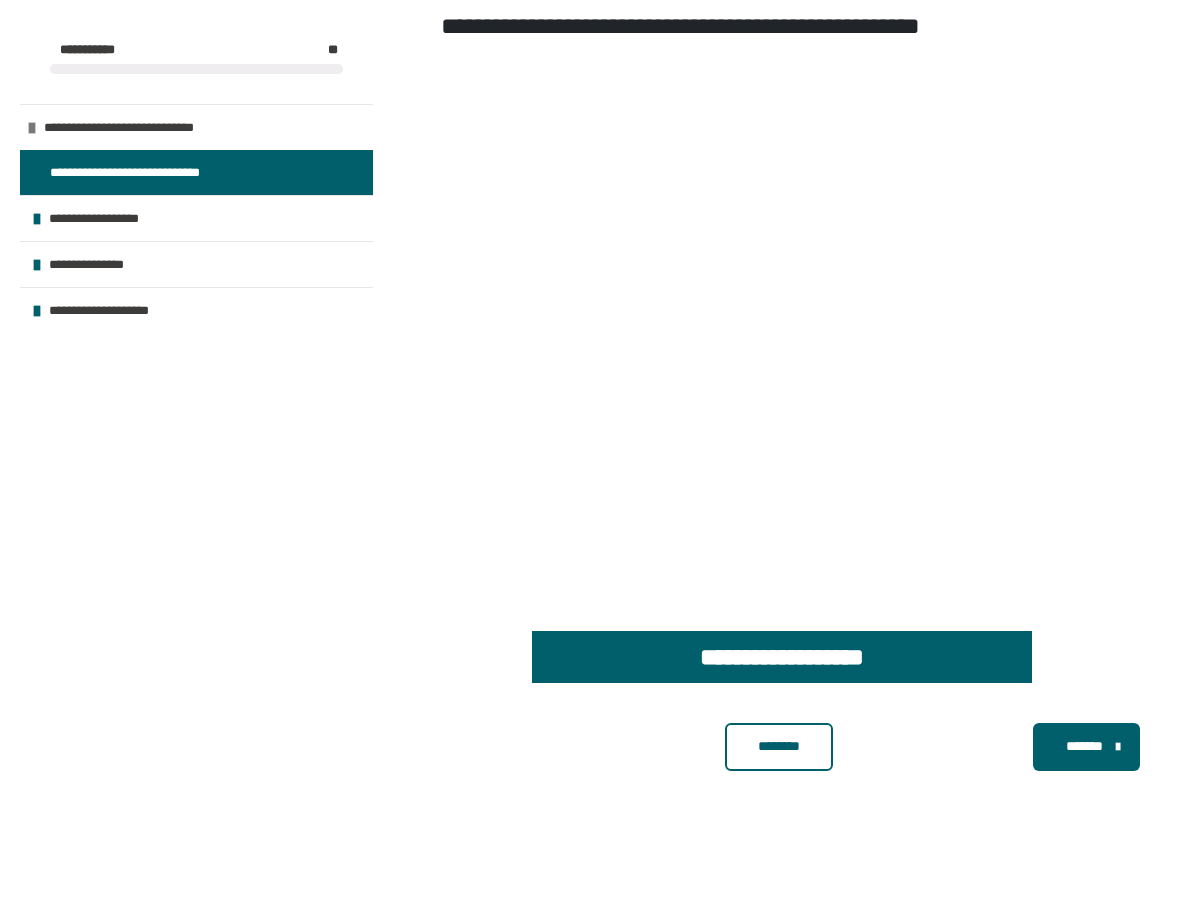 click at bounding box center (781, 96) 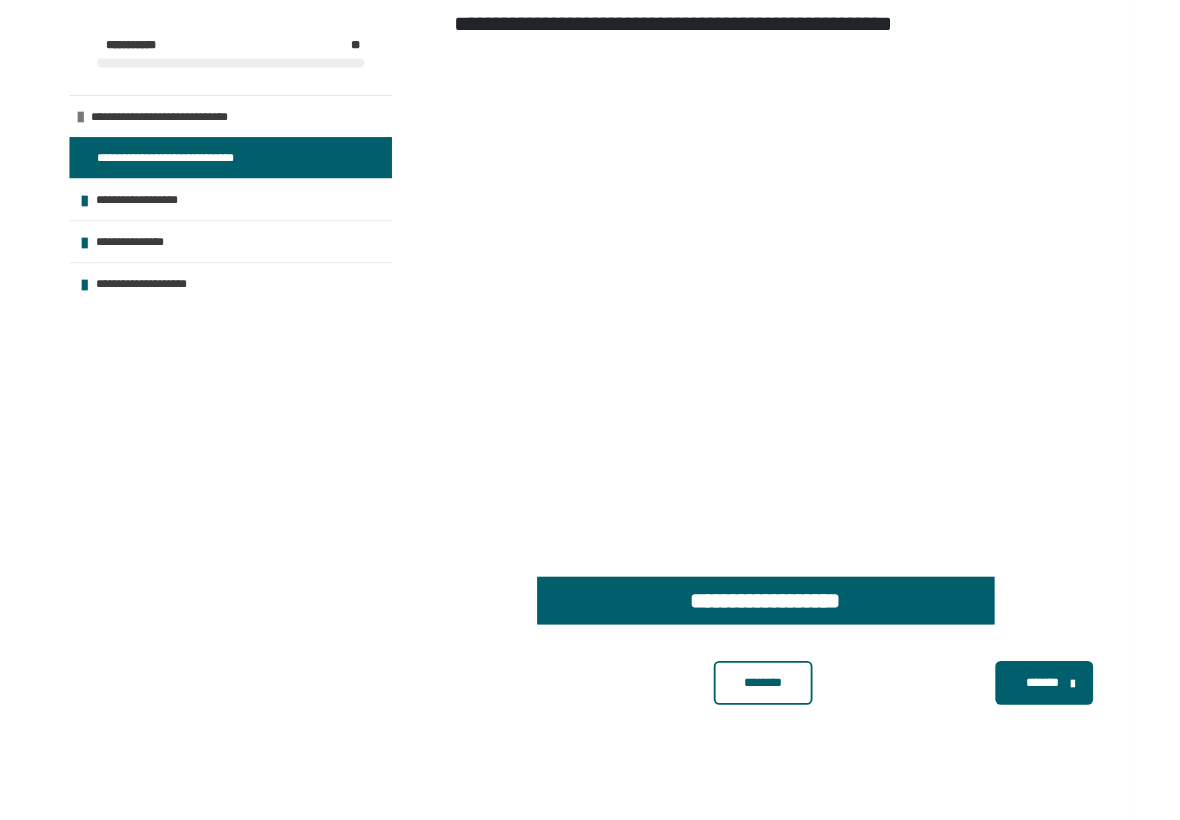 scroll, scrollTop: 430, scrollLeft: 0, axis: vertical 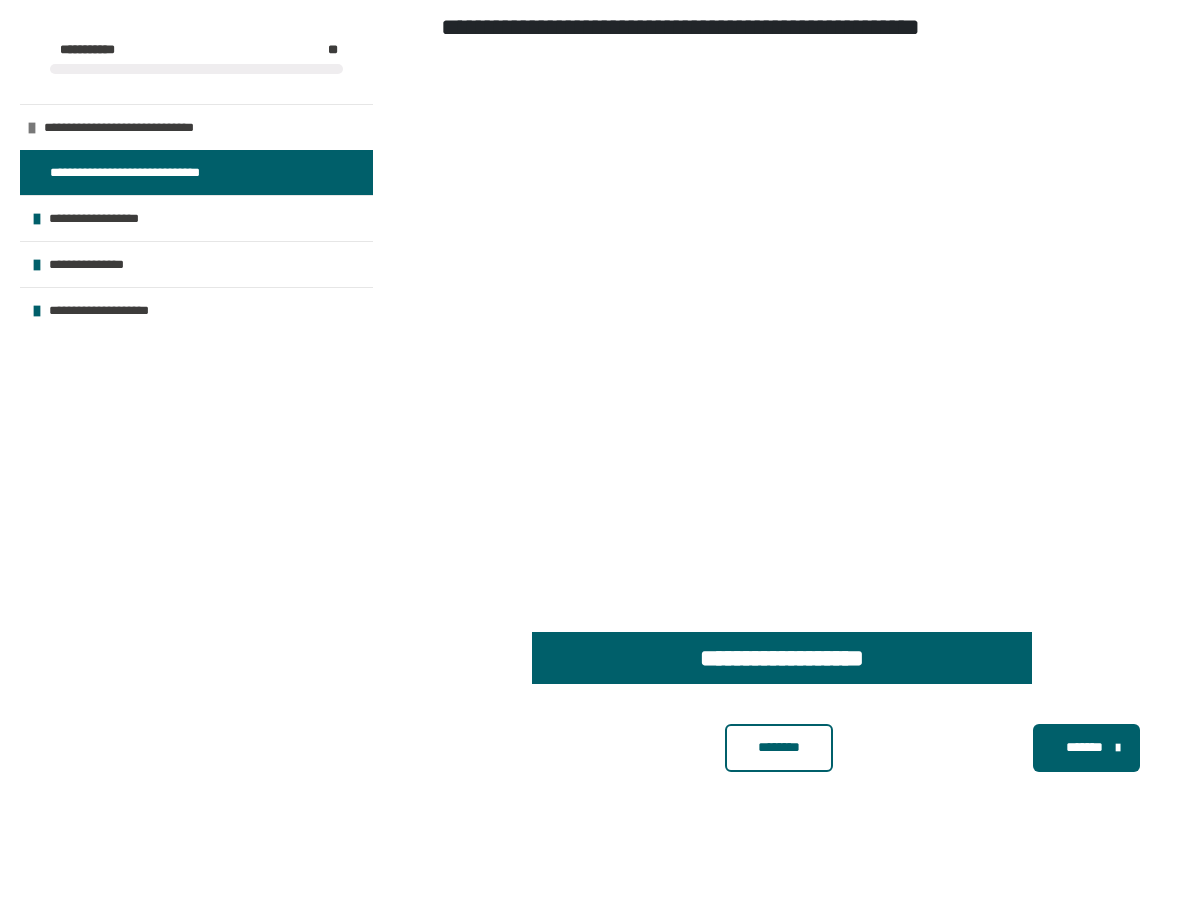 click on "**********" at bounding box center [782, 658] 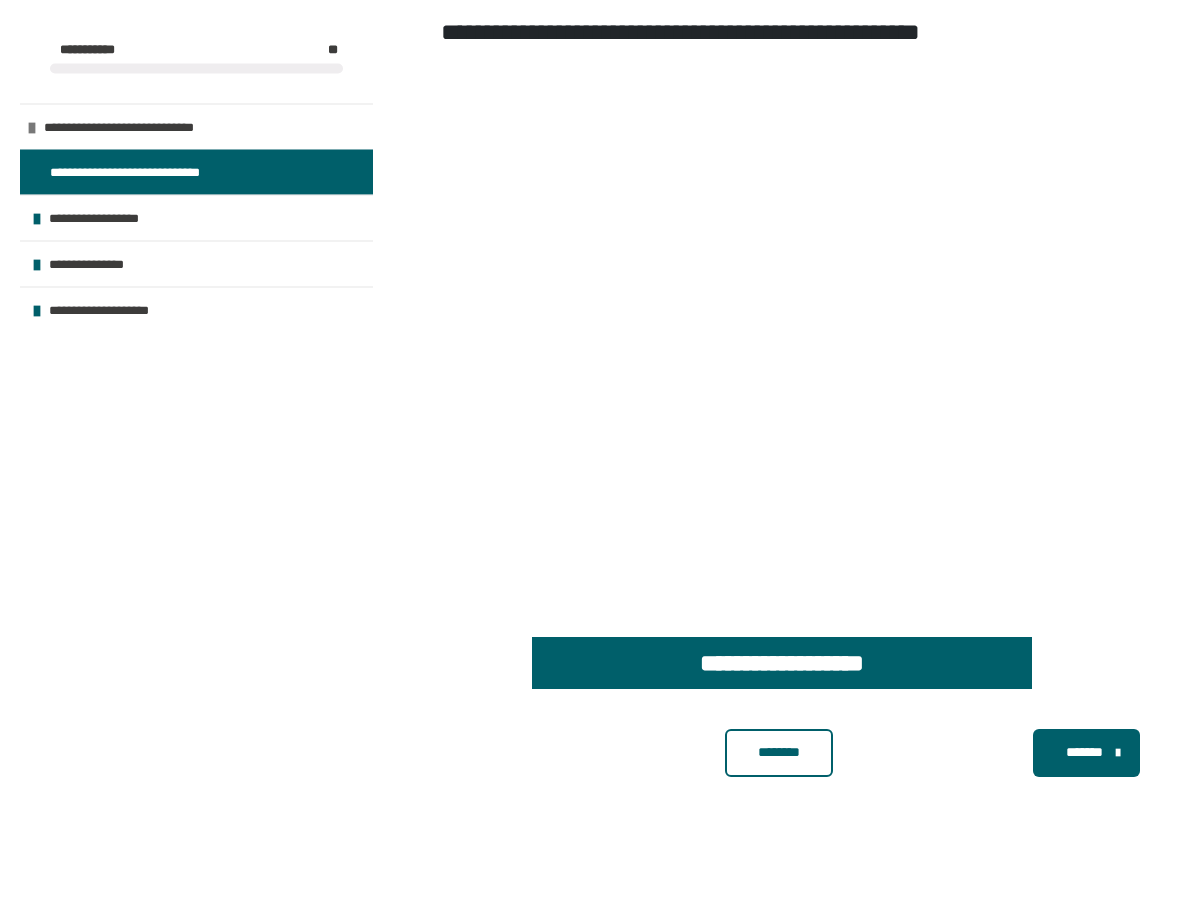 scroll, scrollTop: 431, scrollLeft: 0, axis: vertical 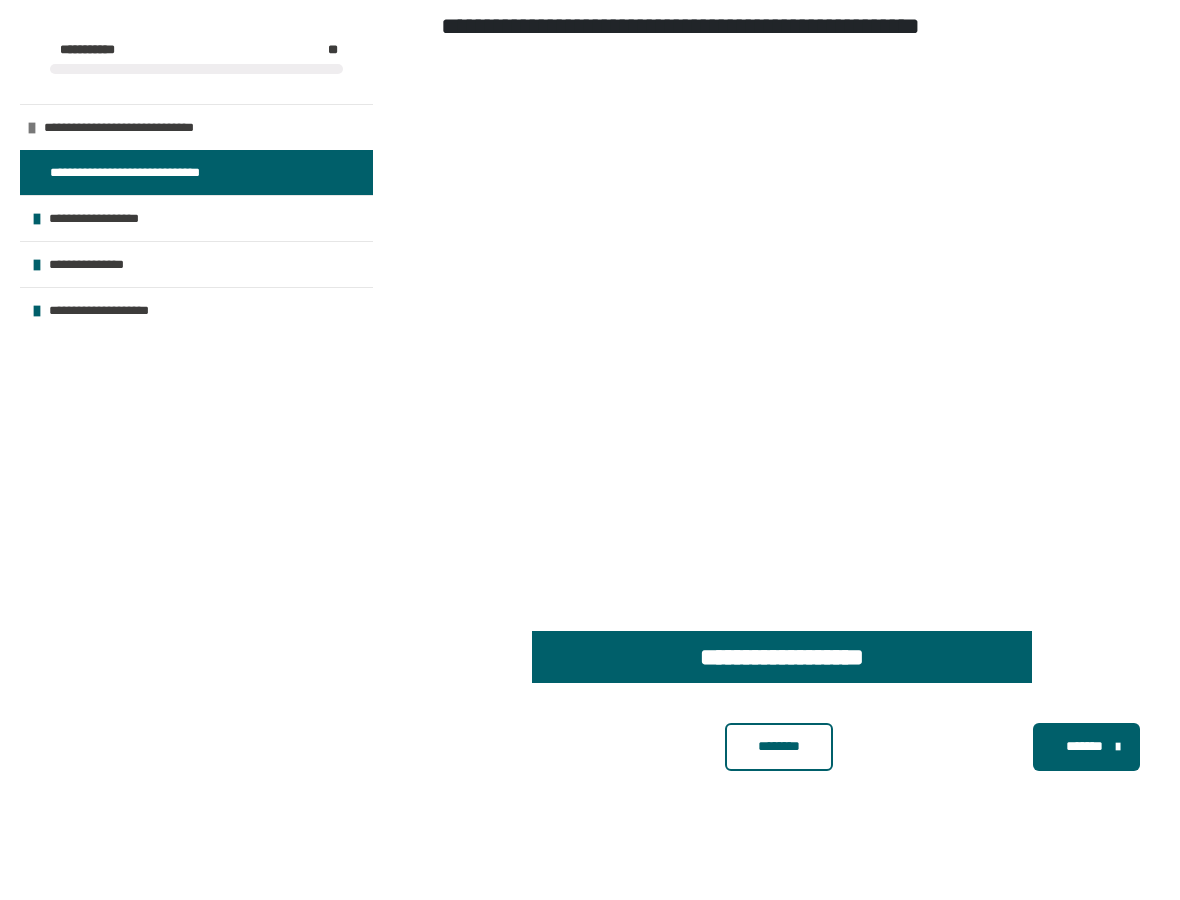 click on "********" at bounding box center [779, 746] 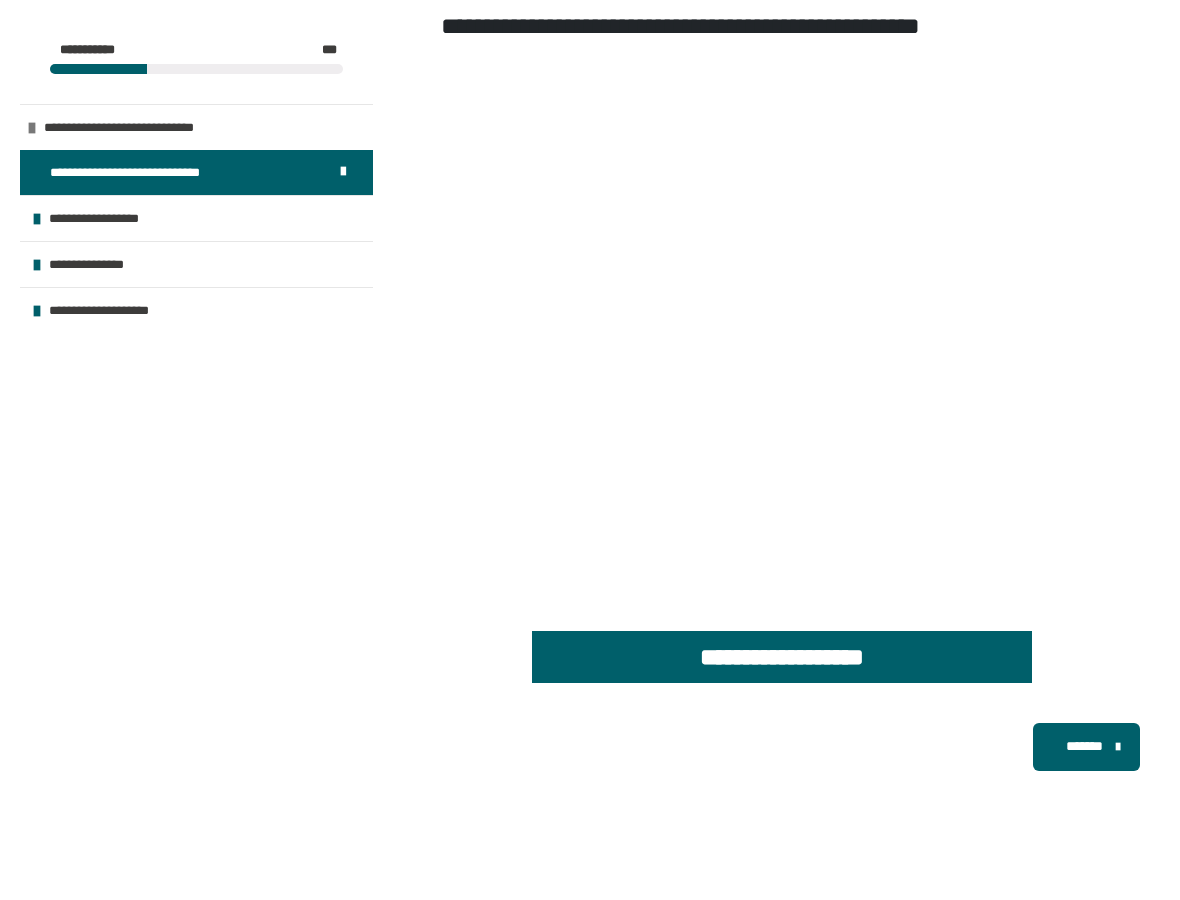 click on "*******" at bounding box center [1084, 746] 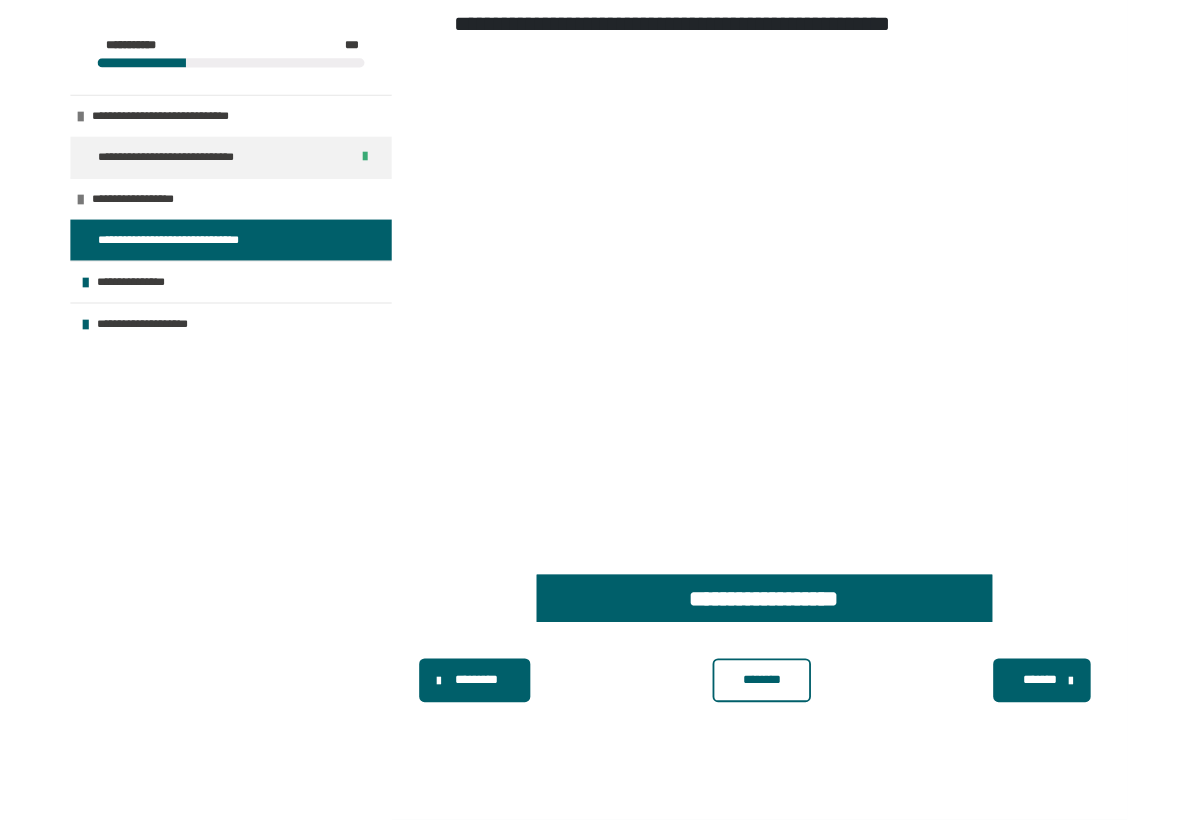 scroll, scrollTop: 362, scrollLeft: 0, axis: vertical 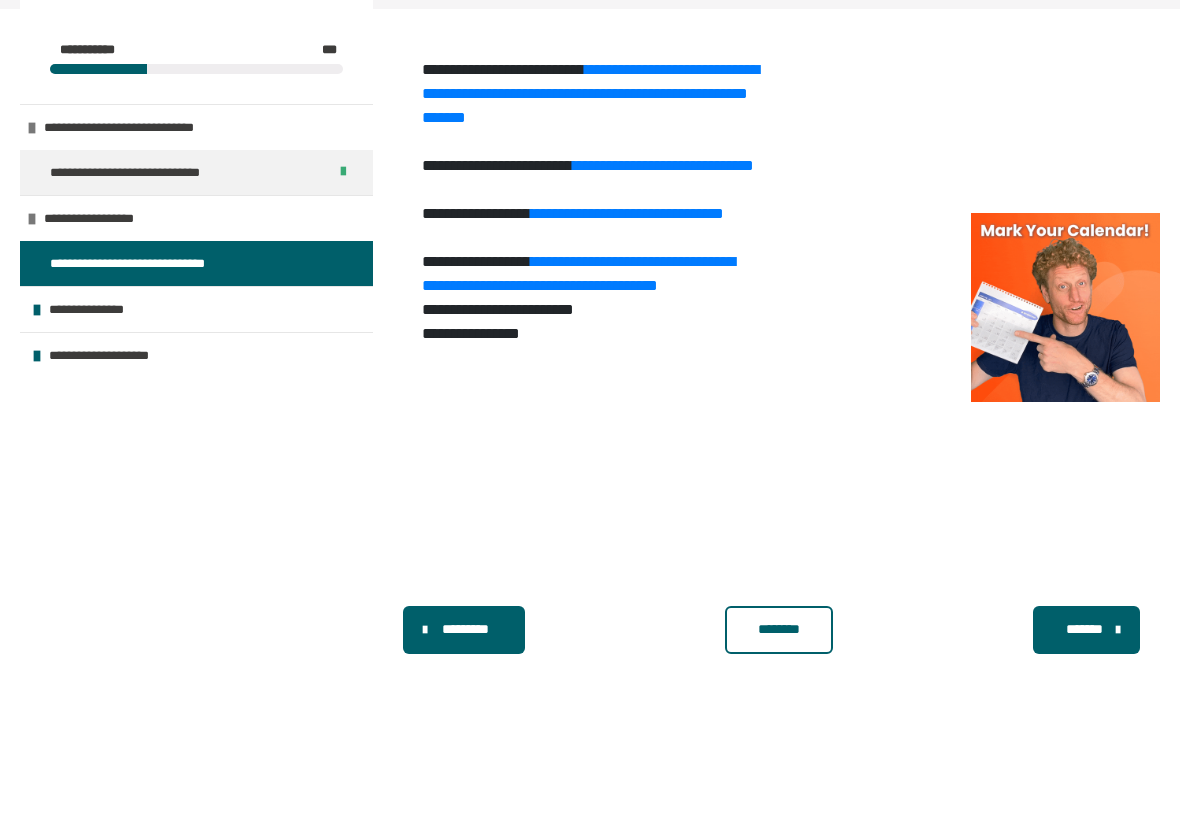 click on "**********" at bounding box center [590, 93] 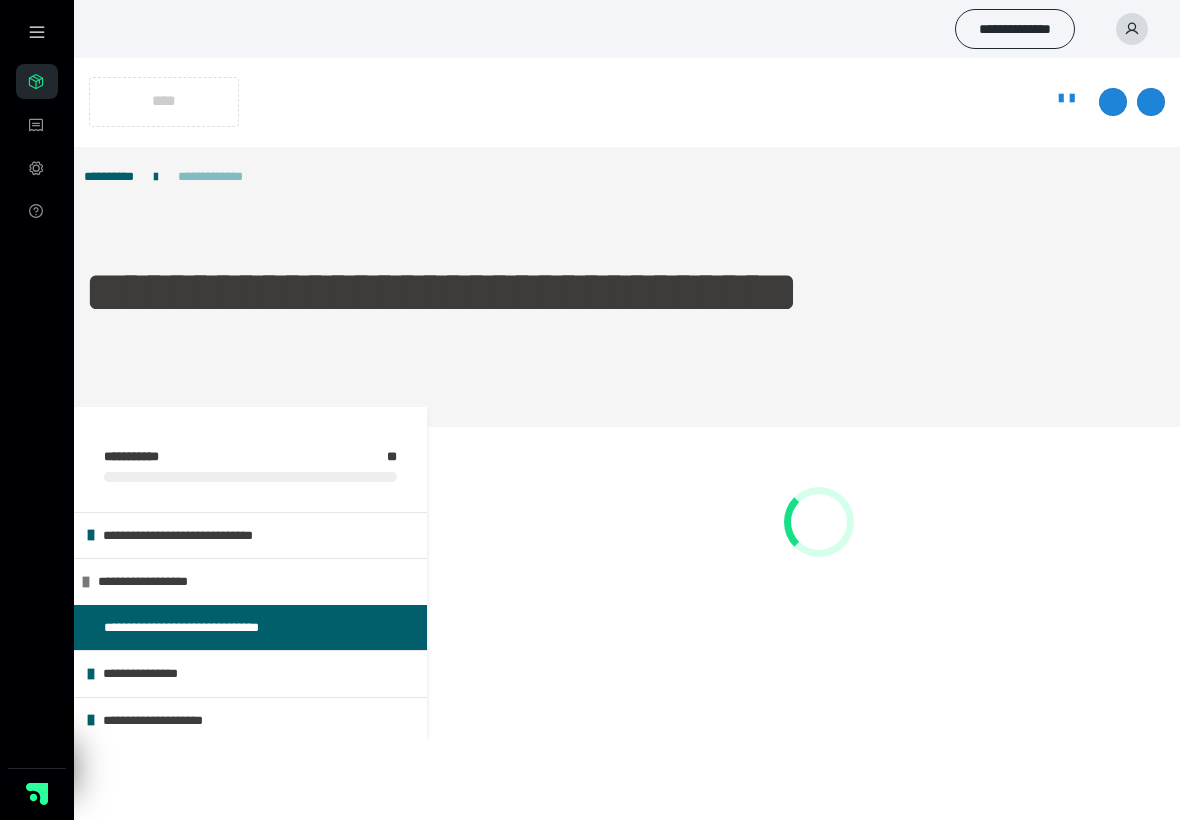 scroll, scrollTop: 91, scrollLeft: 0, axis: vertical 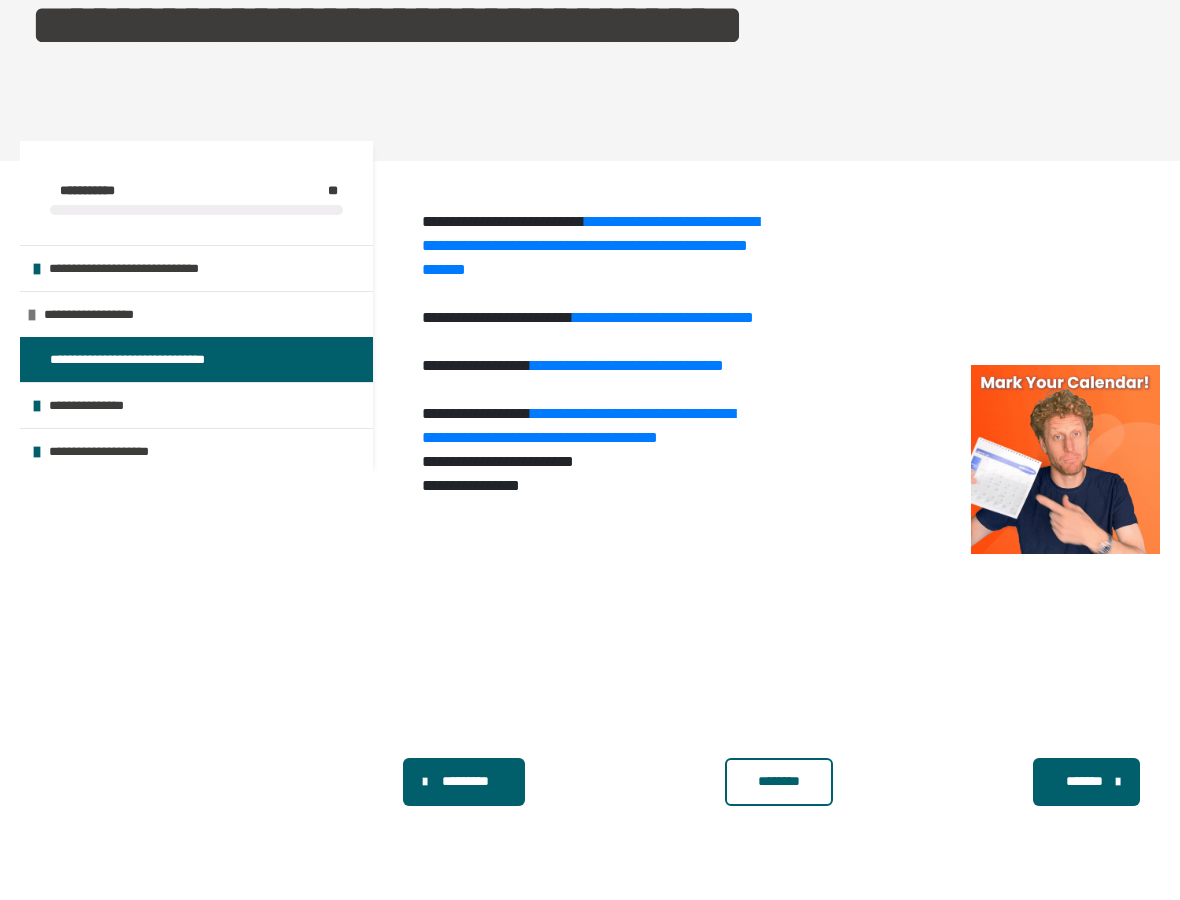 click on "**********" at bounding box center (663, 317) 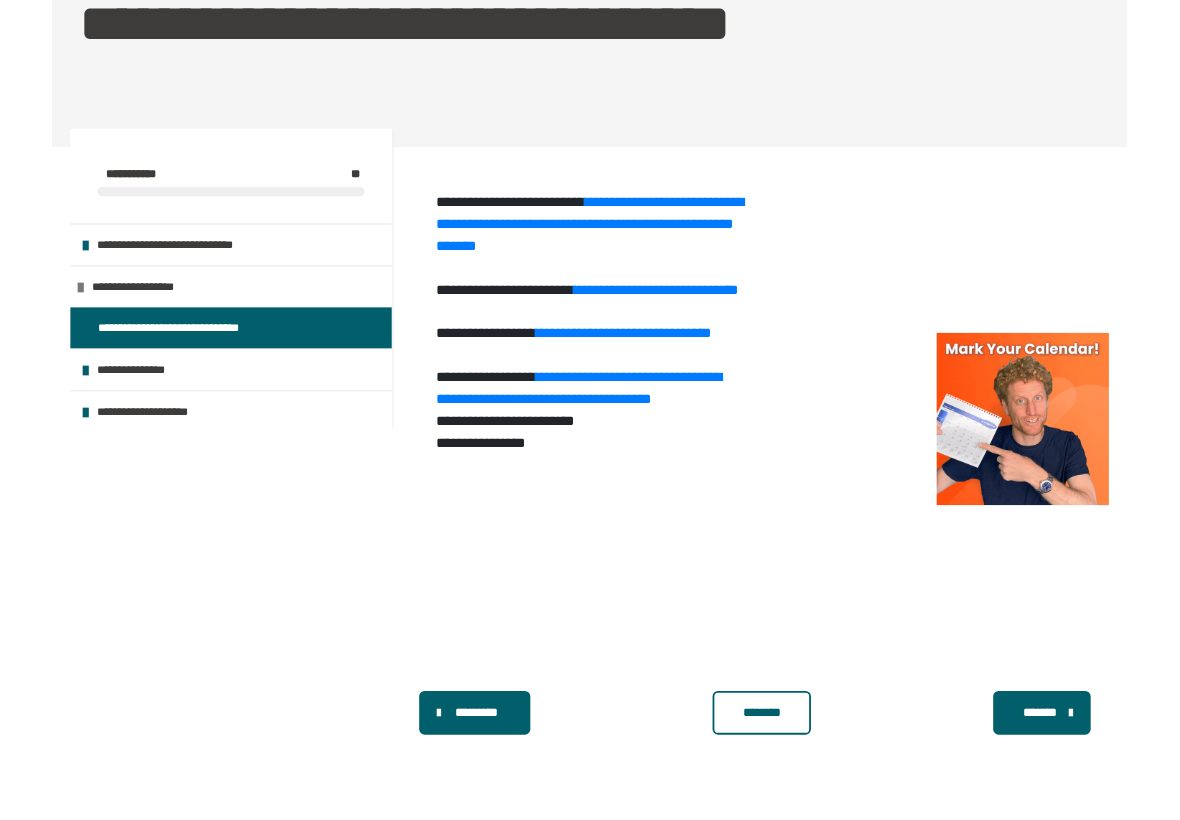 scroll, scrollTop: 290, scrollLeft: 0, axis: vertical 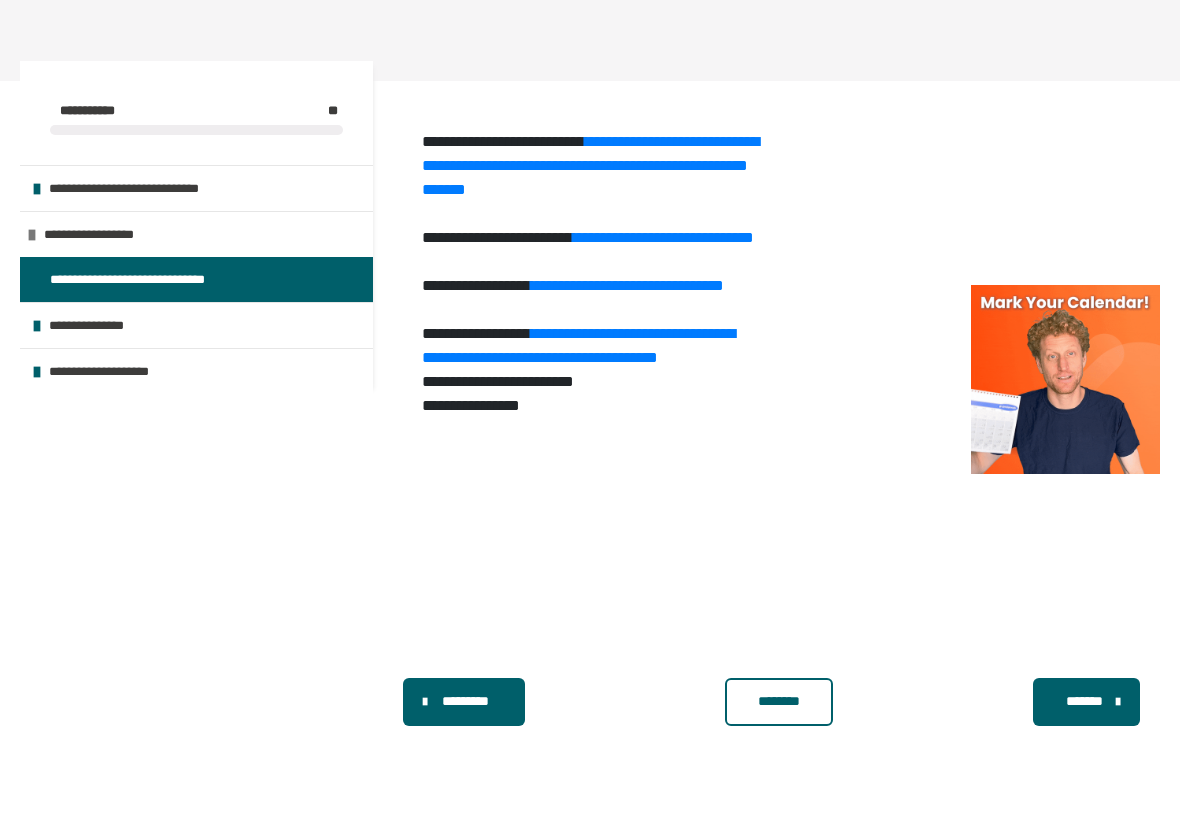 click on "**********" at bounding box center [627, 285] 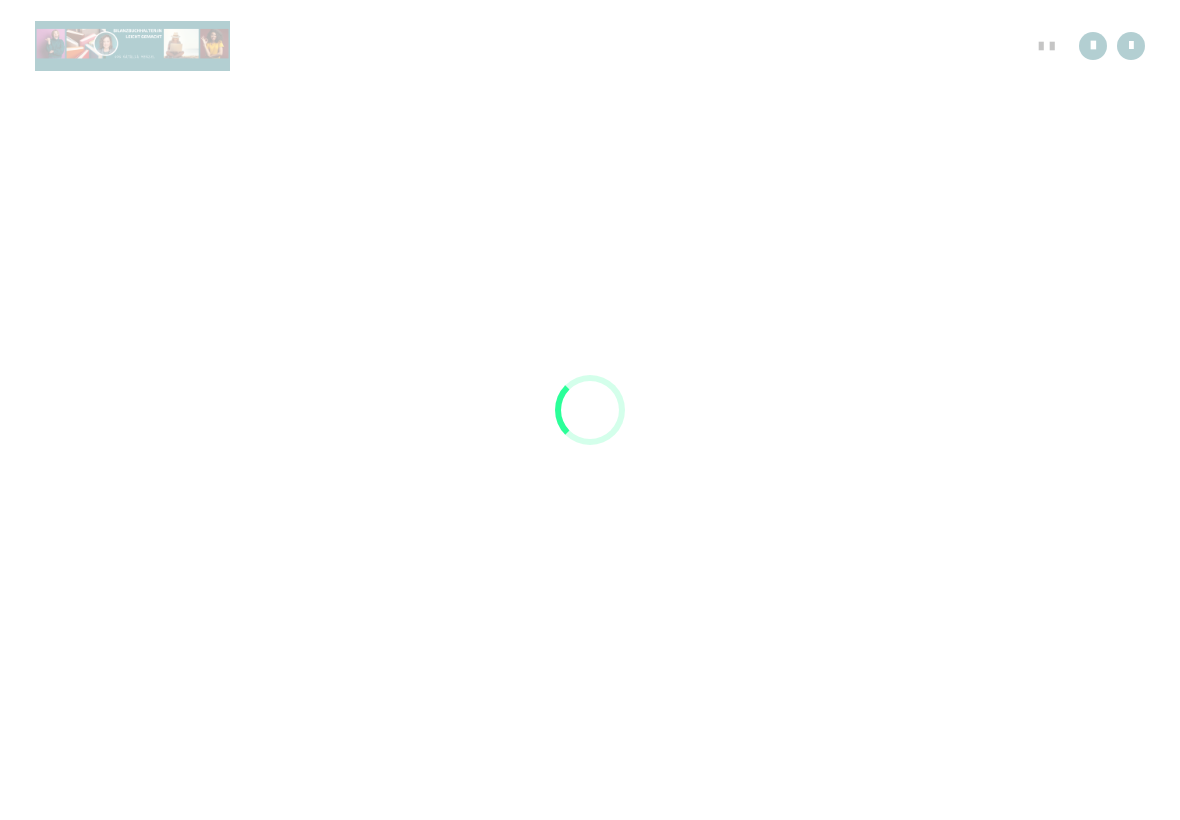 scroll, scrollTop: 91, scrollLeft: 0, axis: vertical 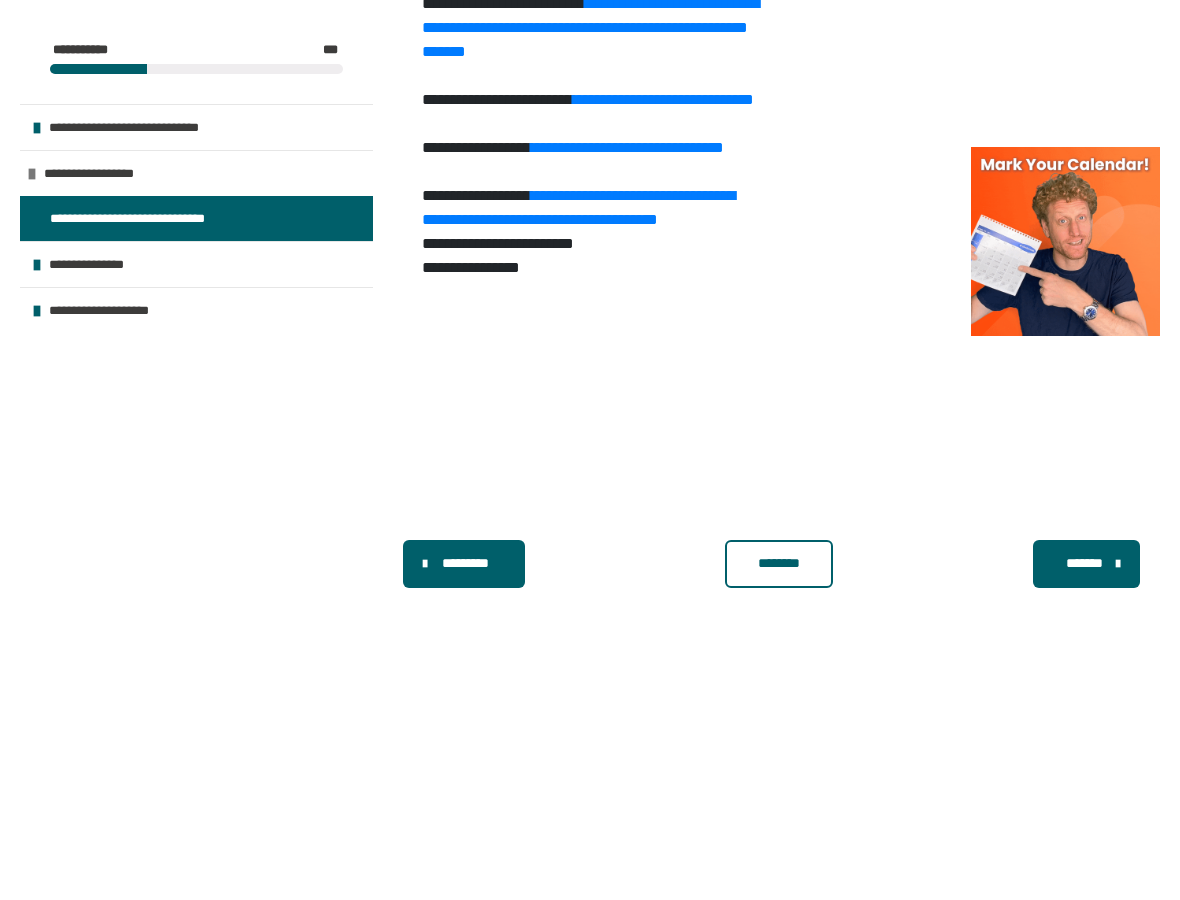 click on "**********" at bounding box center [578, 207] 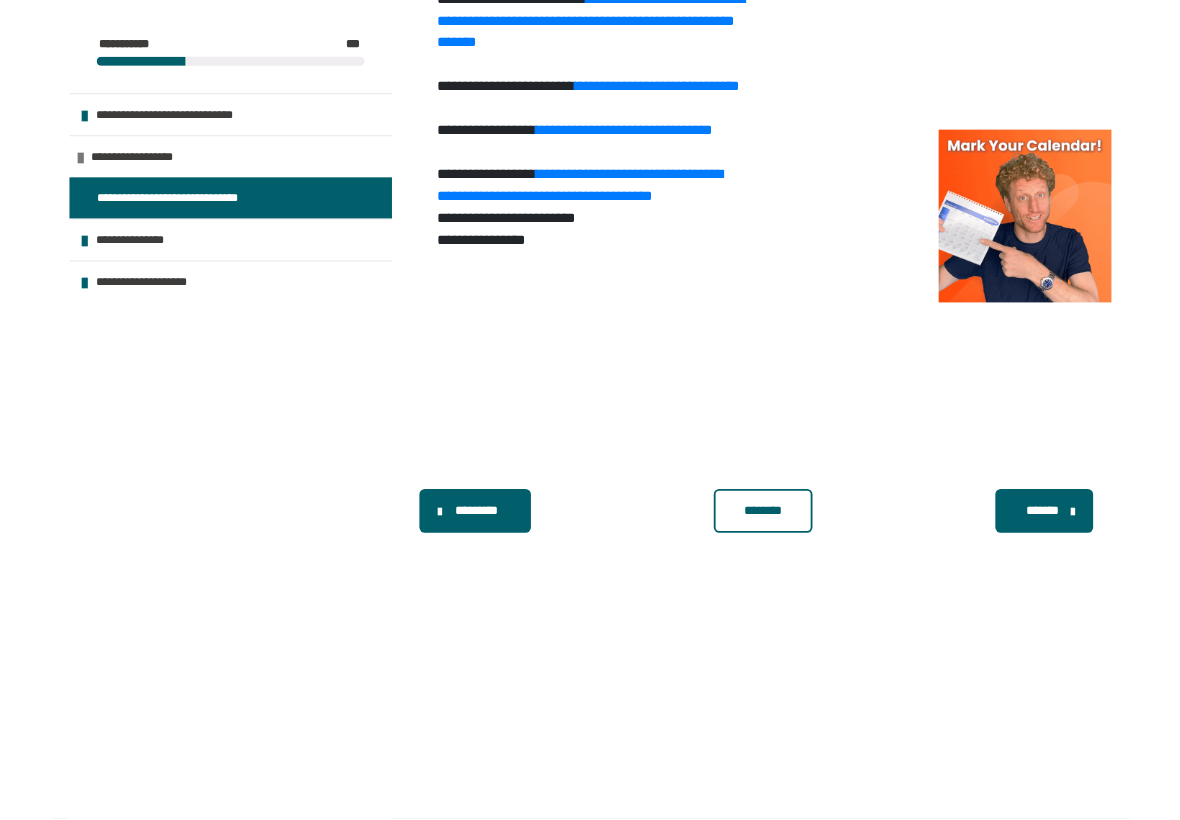 scroll, scrollTop: 431, scrollLeft: 0, axis: vertical 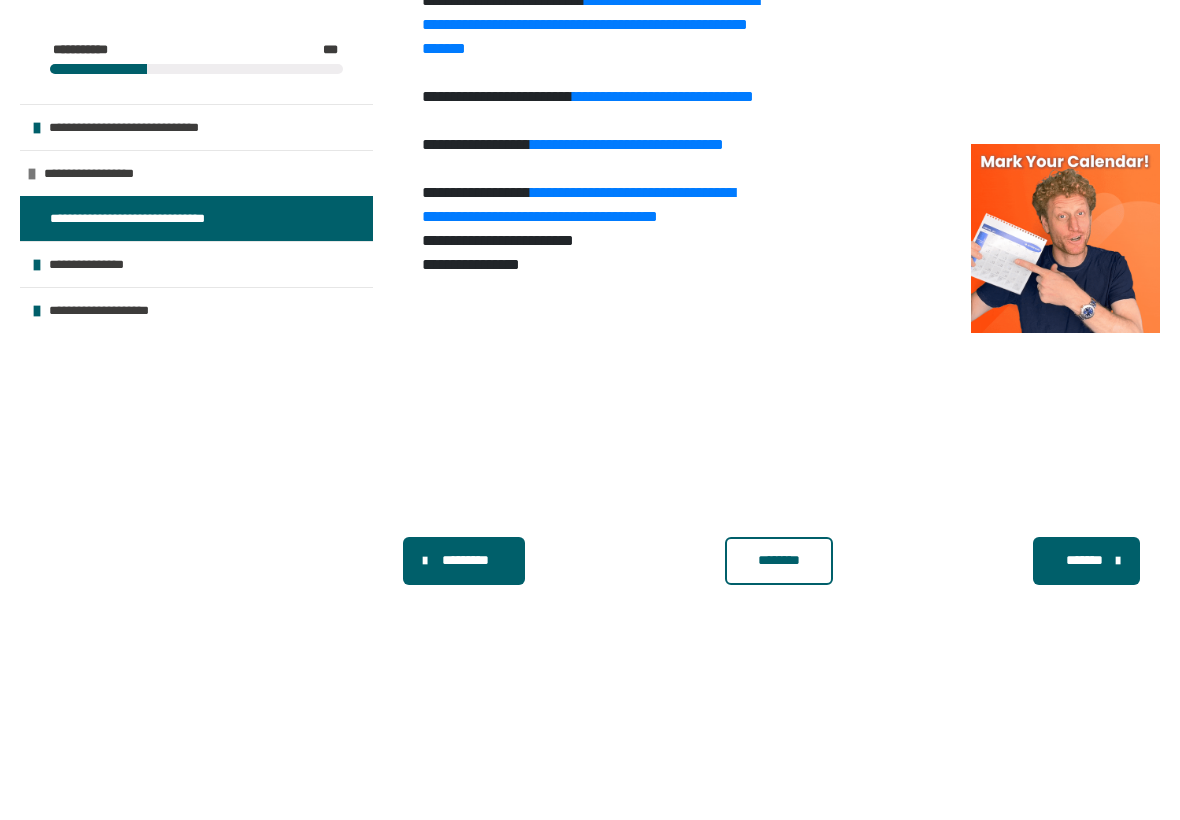 click on "********" at bounding box center (779, 560) 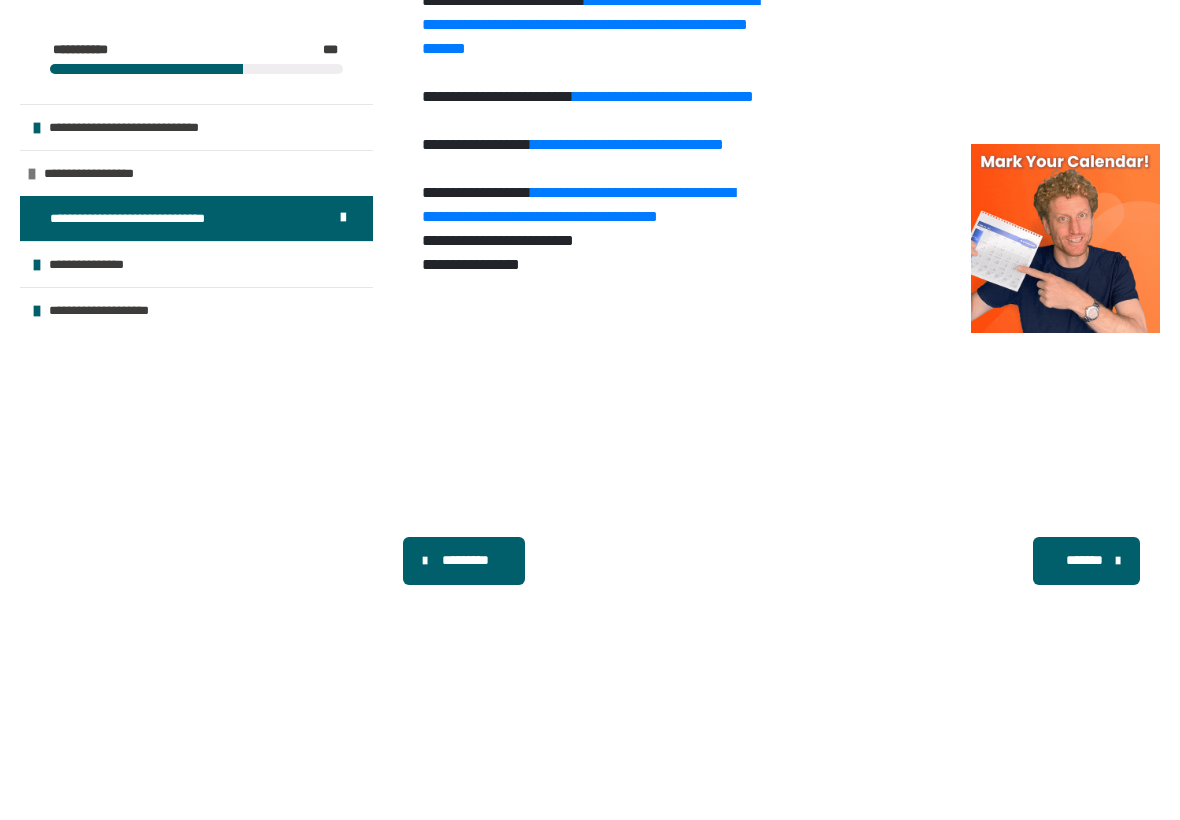 click on "*******" at bounding box center (1084, 560) 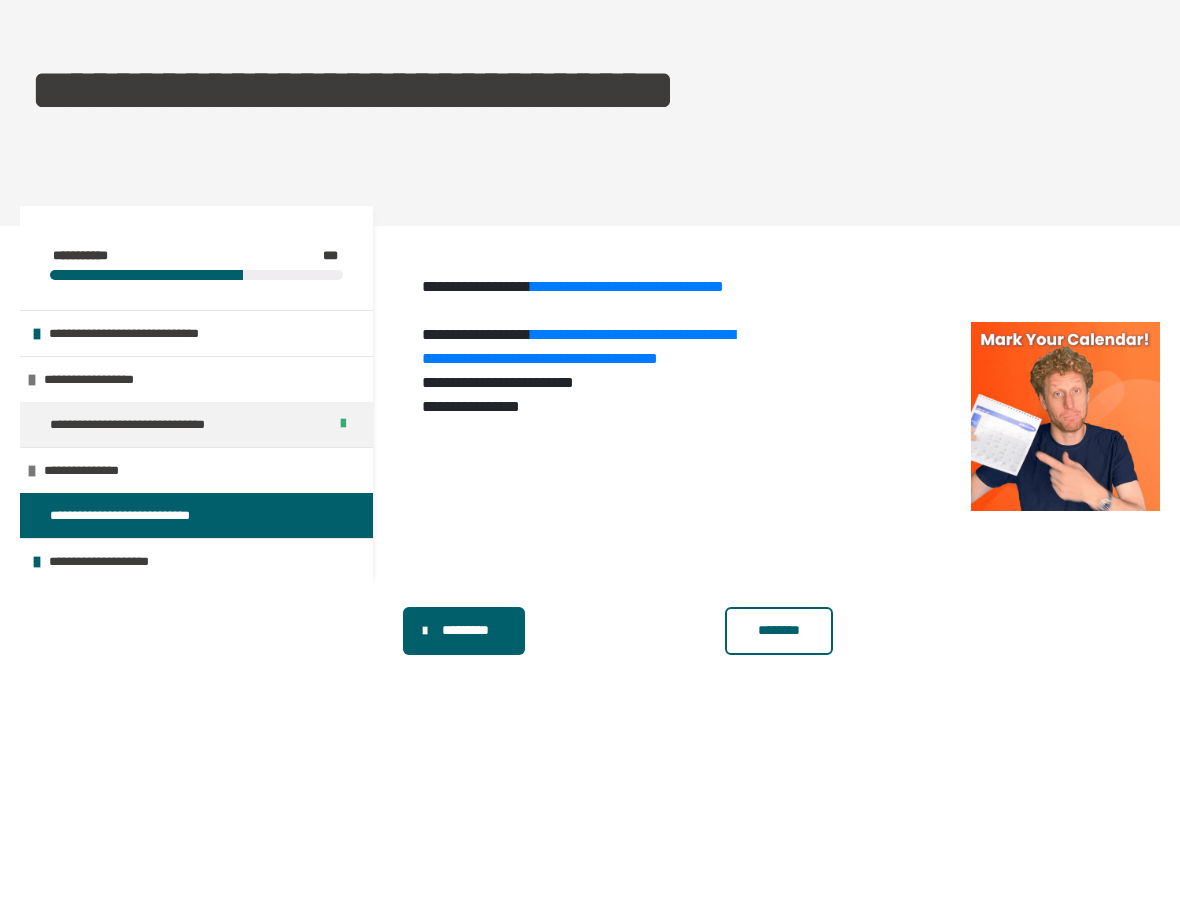 scroll, scrollTop: 147, scrollLeft: 0, axis: vertical 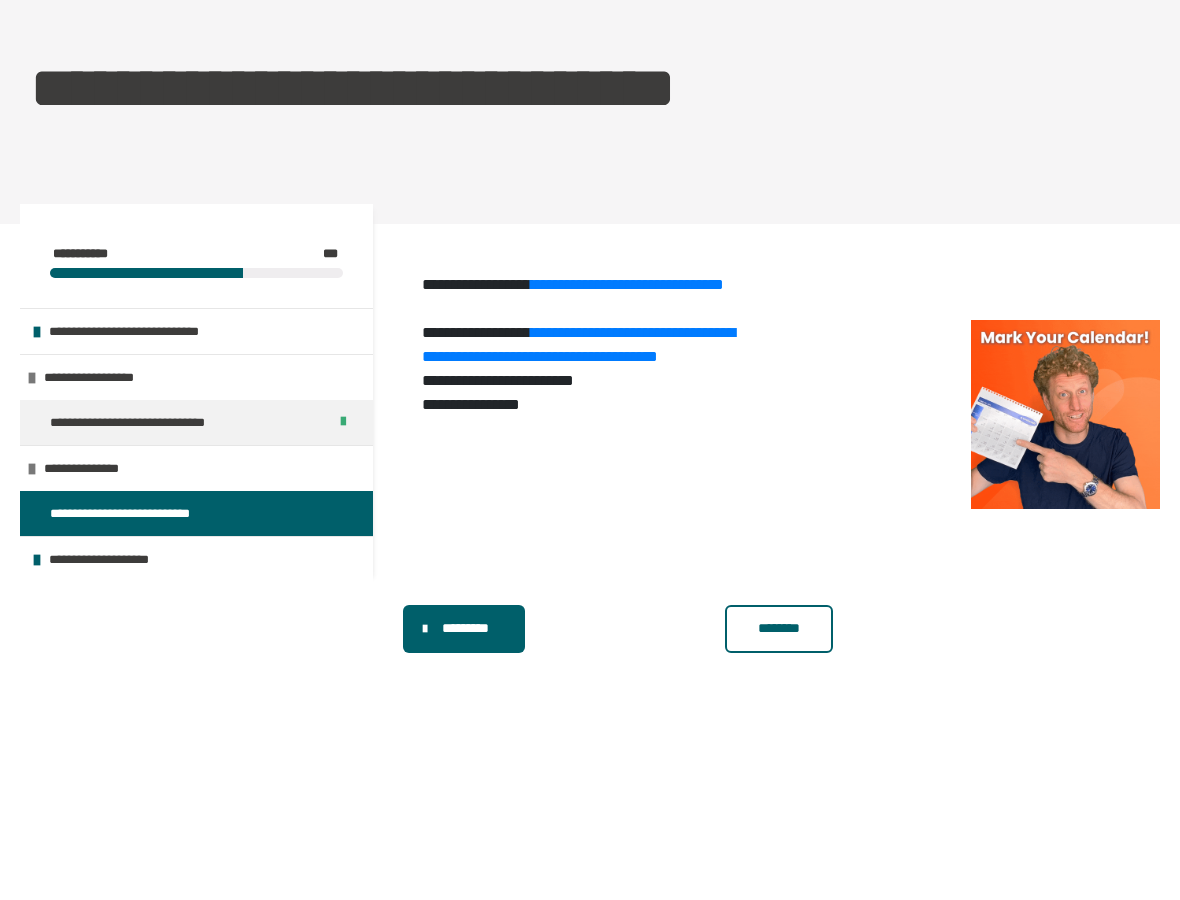click on "**********" at bounding box center (627, 284) 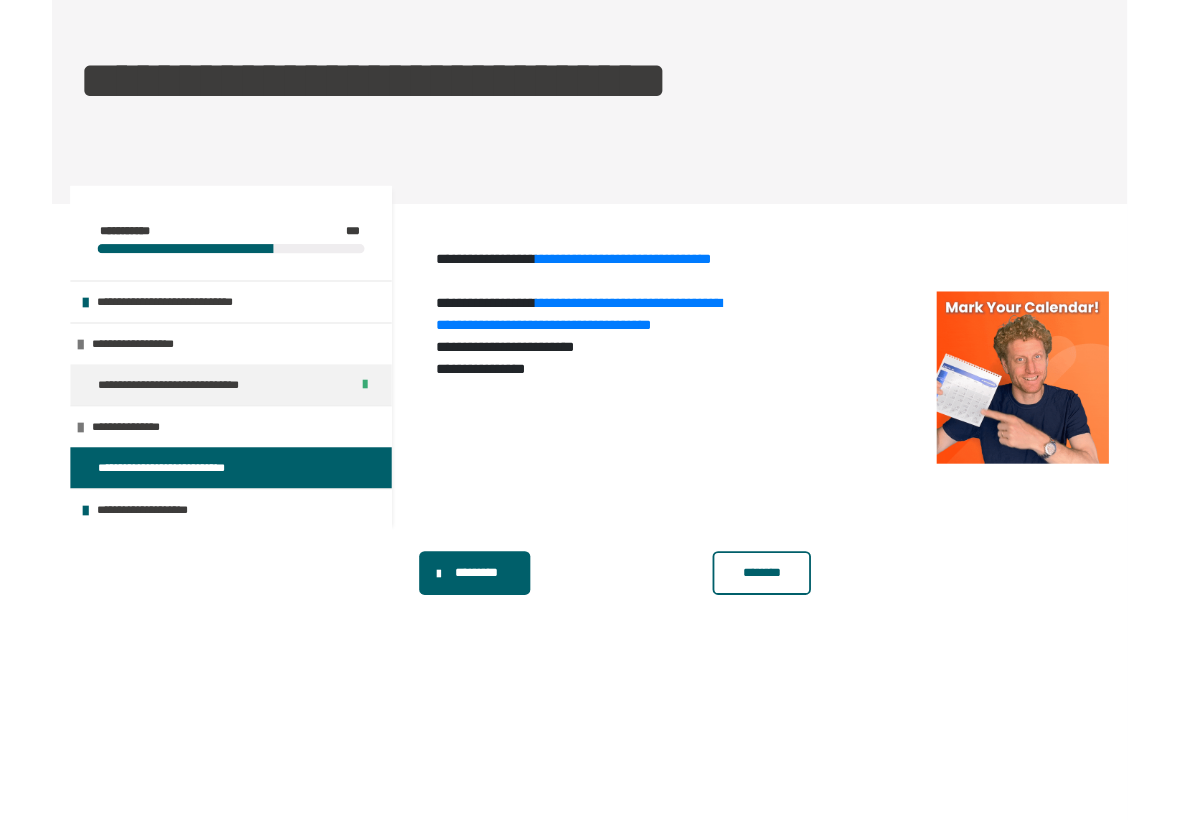 scroll, scrollTop: 227, scrollLeft: 0, axis: vertical 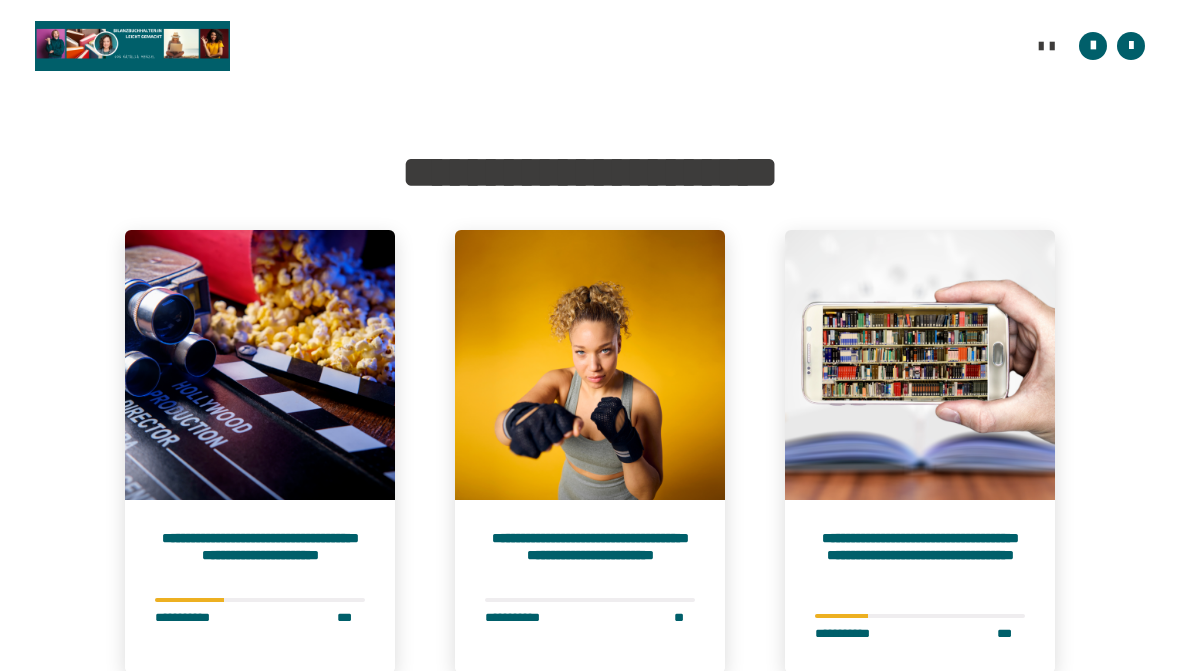 click on "**********" at bounding box center (0, 0) 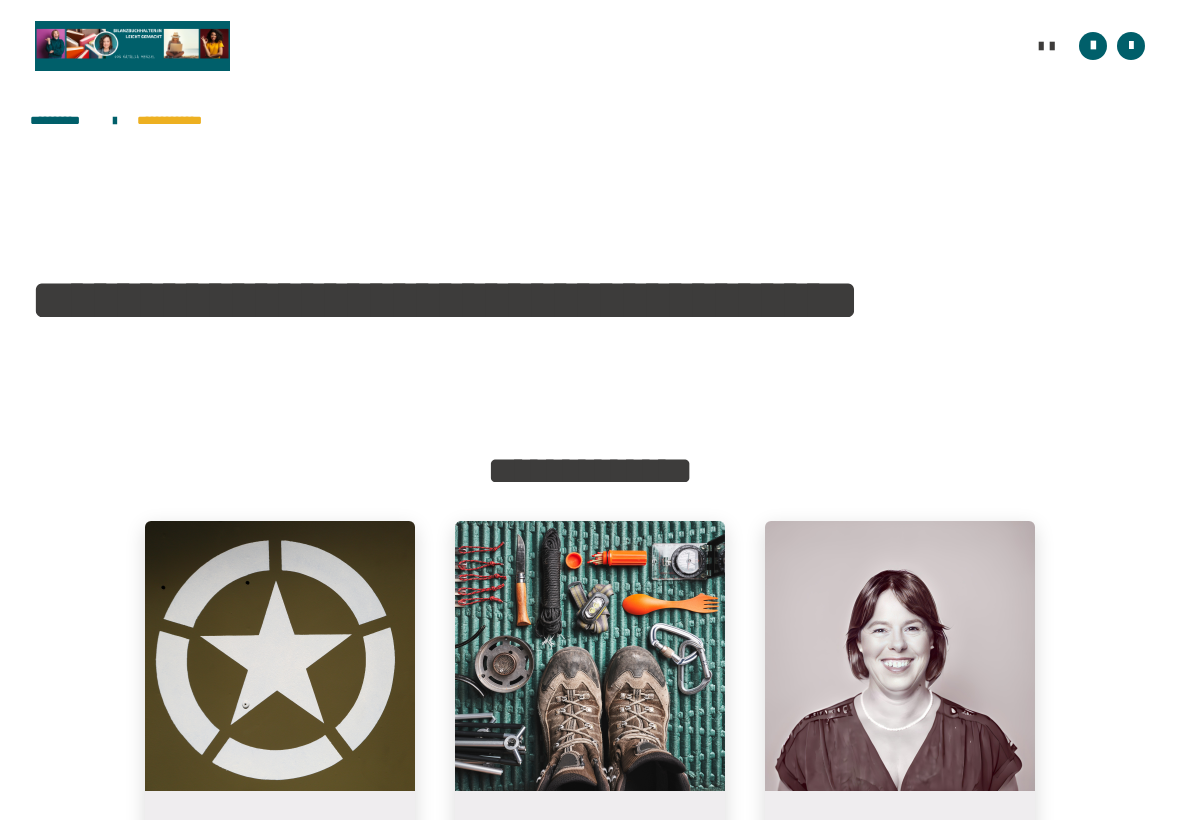 scroll, scrollTop: 132, scrollLeft: 0, axis: vertical 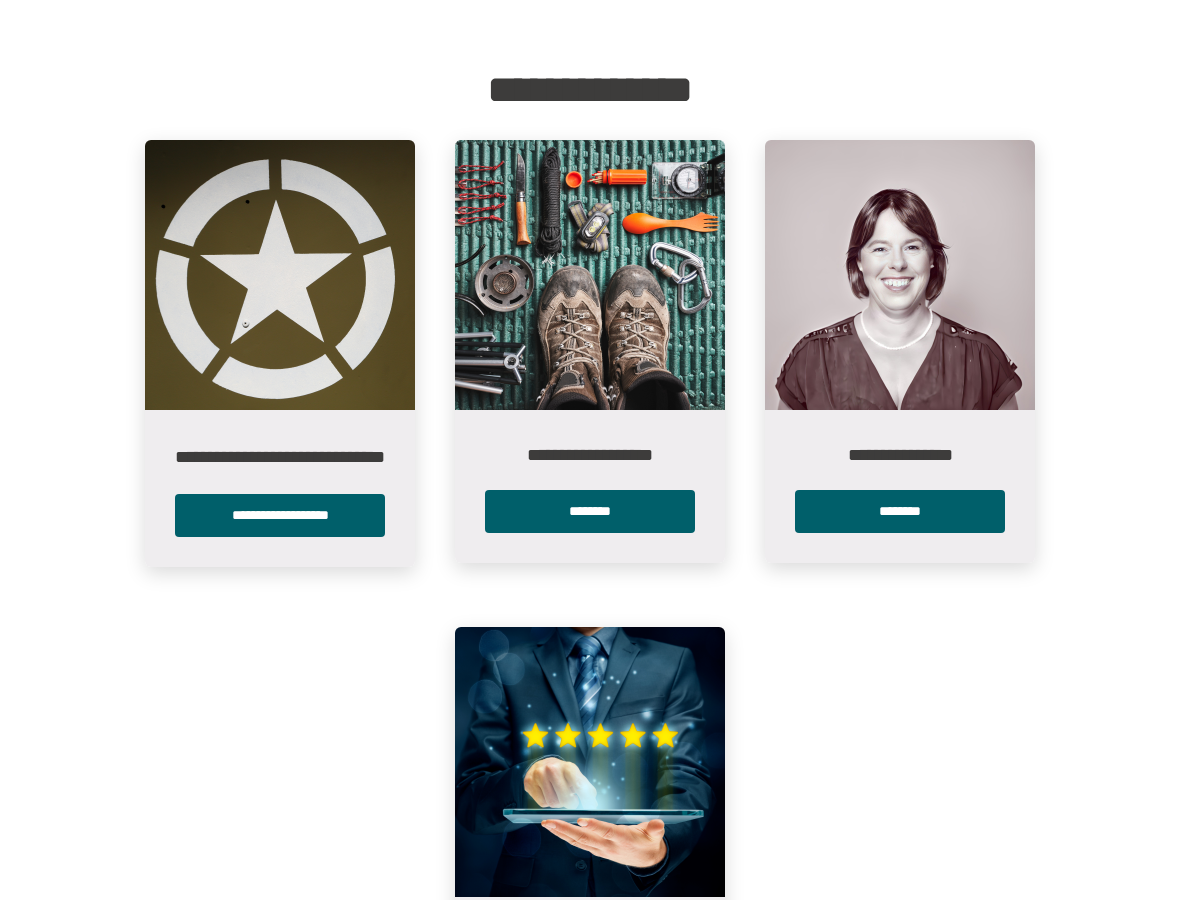 click at bounding box center (280, 275) 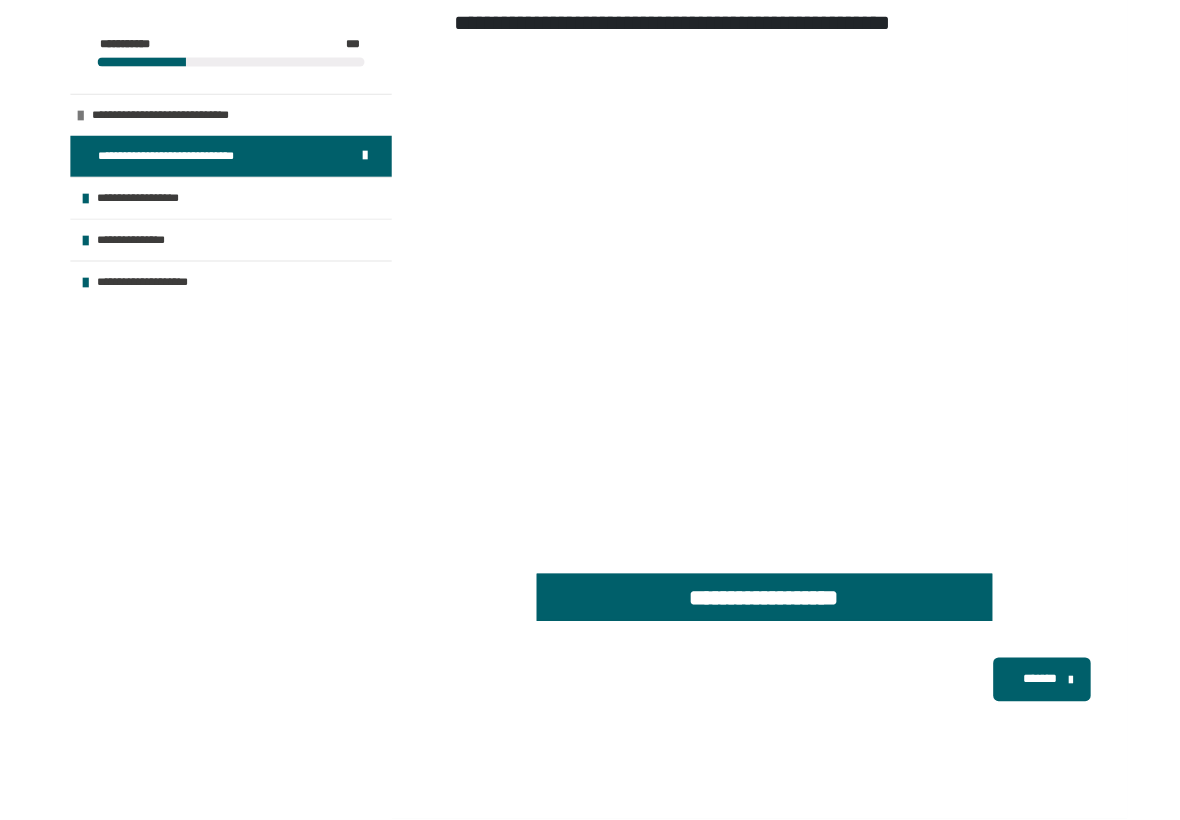 scroll, scrollTop: 442, scrollLeft: 0, axis: vertical 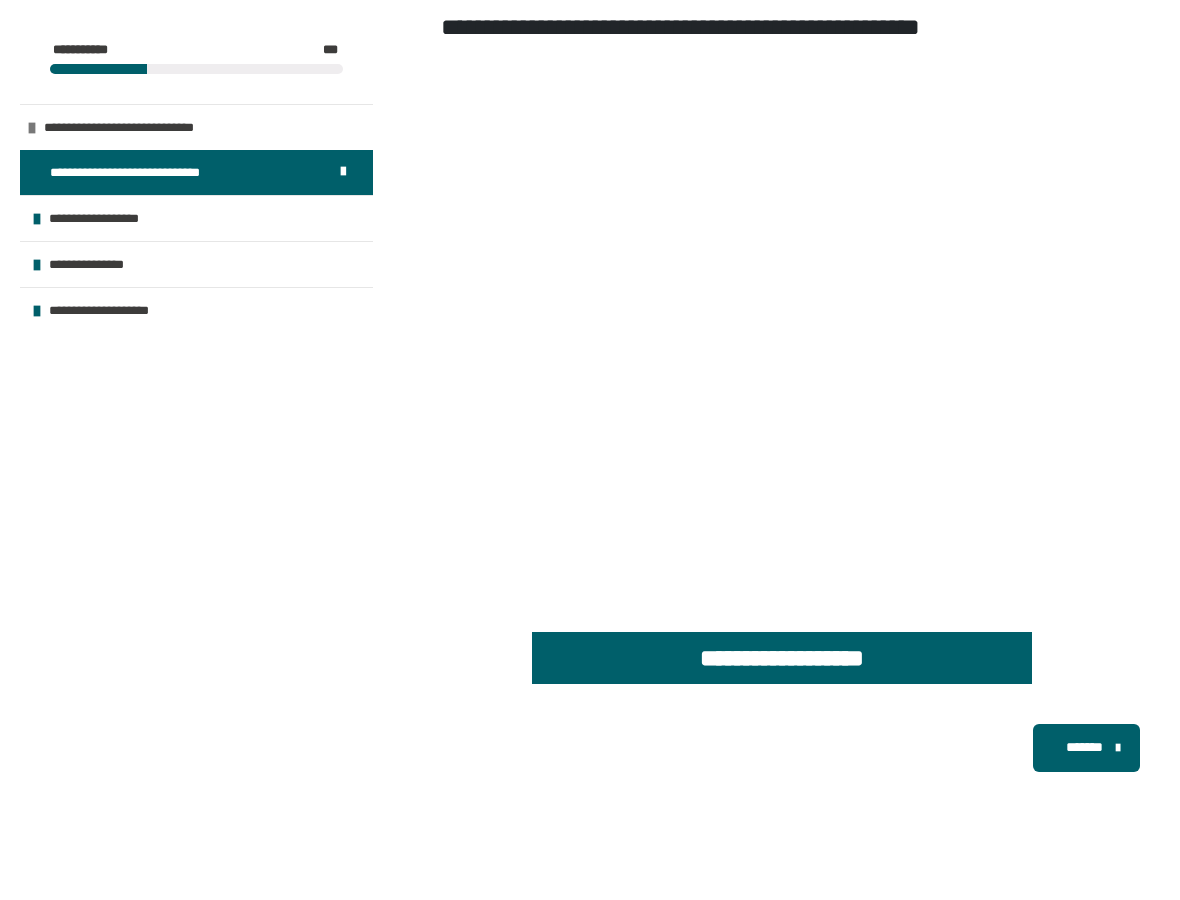 click on "*******" at bounding box center (1084, 747) 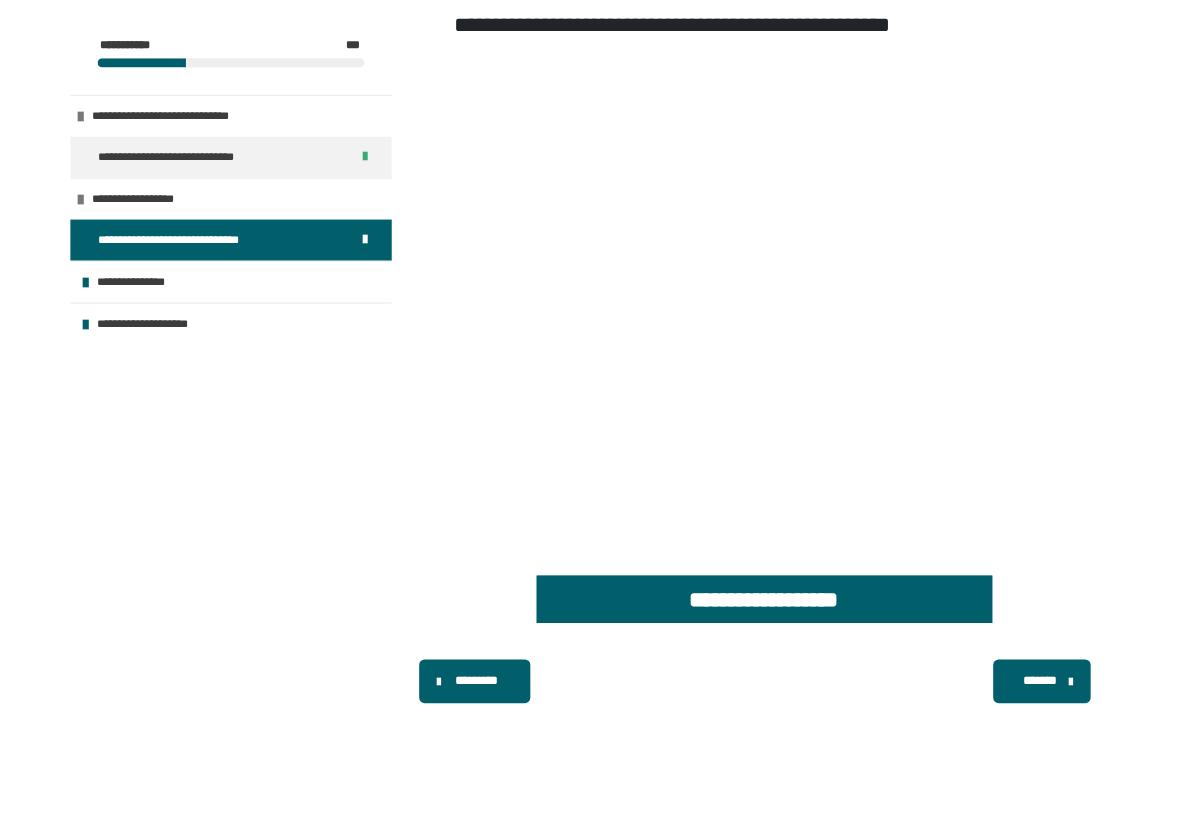scroll, scrollTop: 362, scrollLeft: 0, axis: vertical 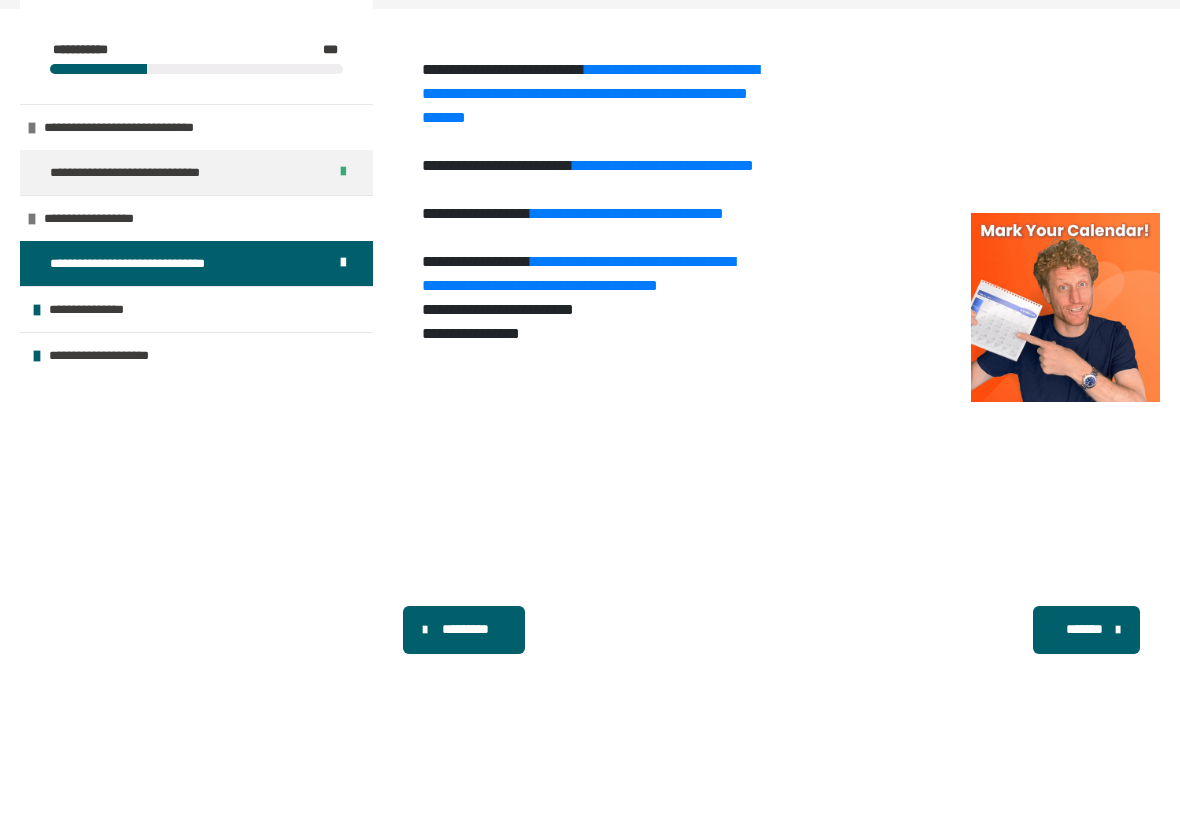 click on "*******" at bounding box center (1084, 629) 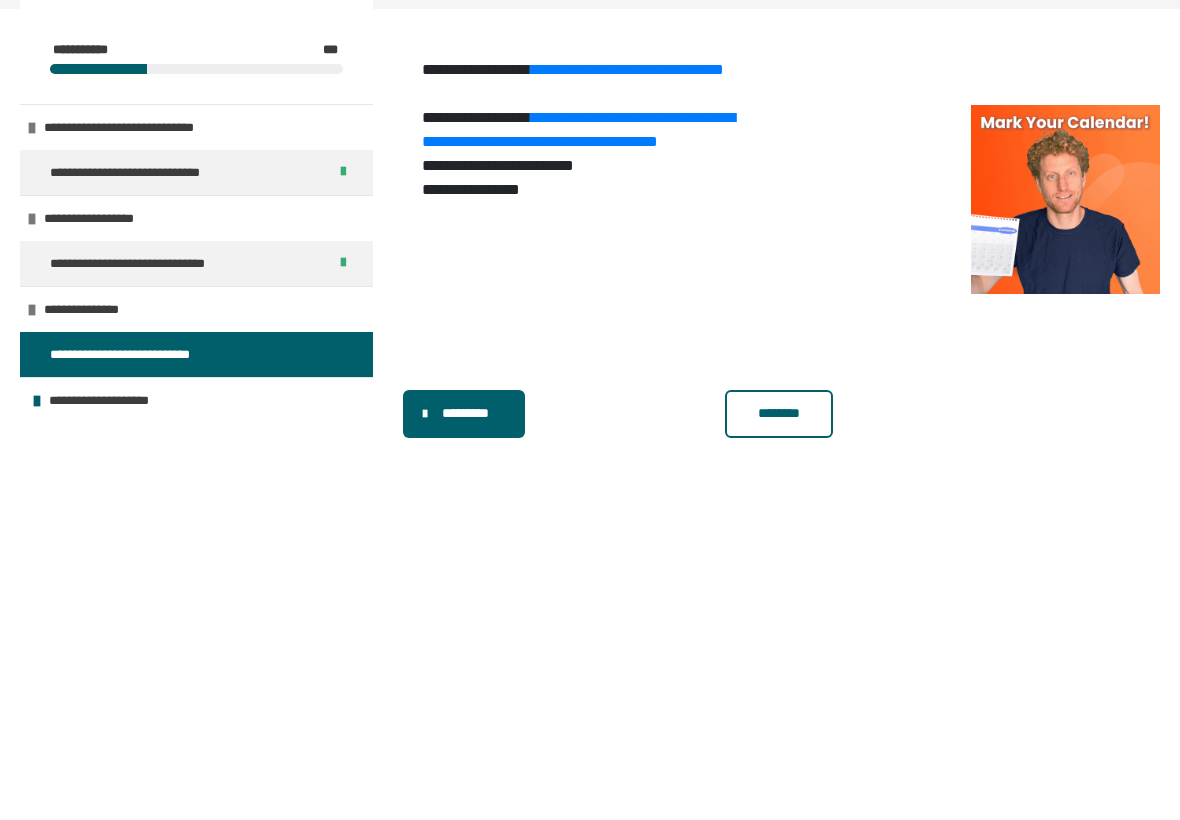 click on "********" at bounding box center (779, 413) 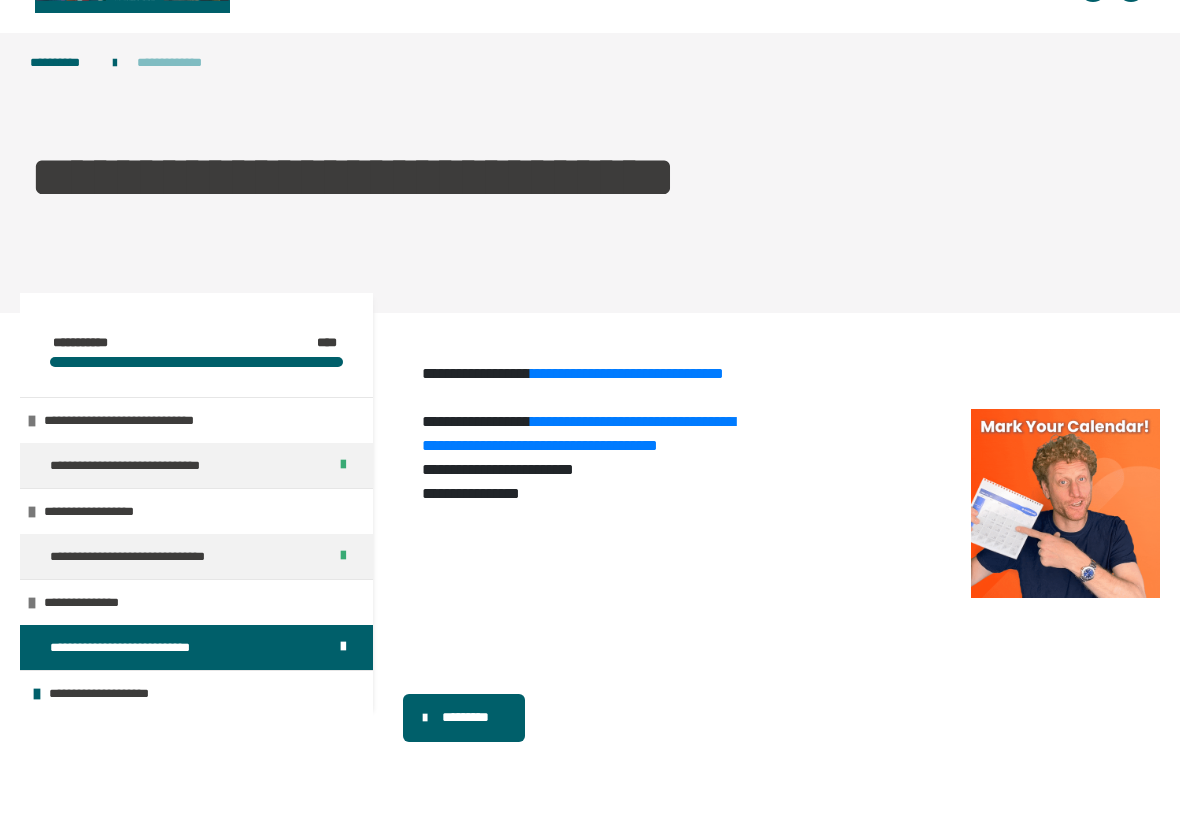scroll, scrollTop: 57, scrollLeft: 0, axis: vertical 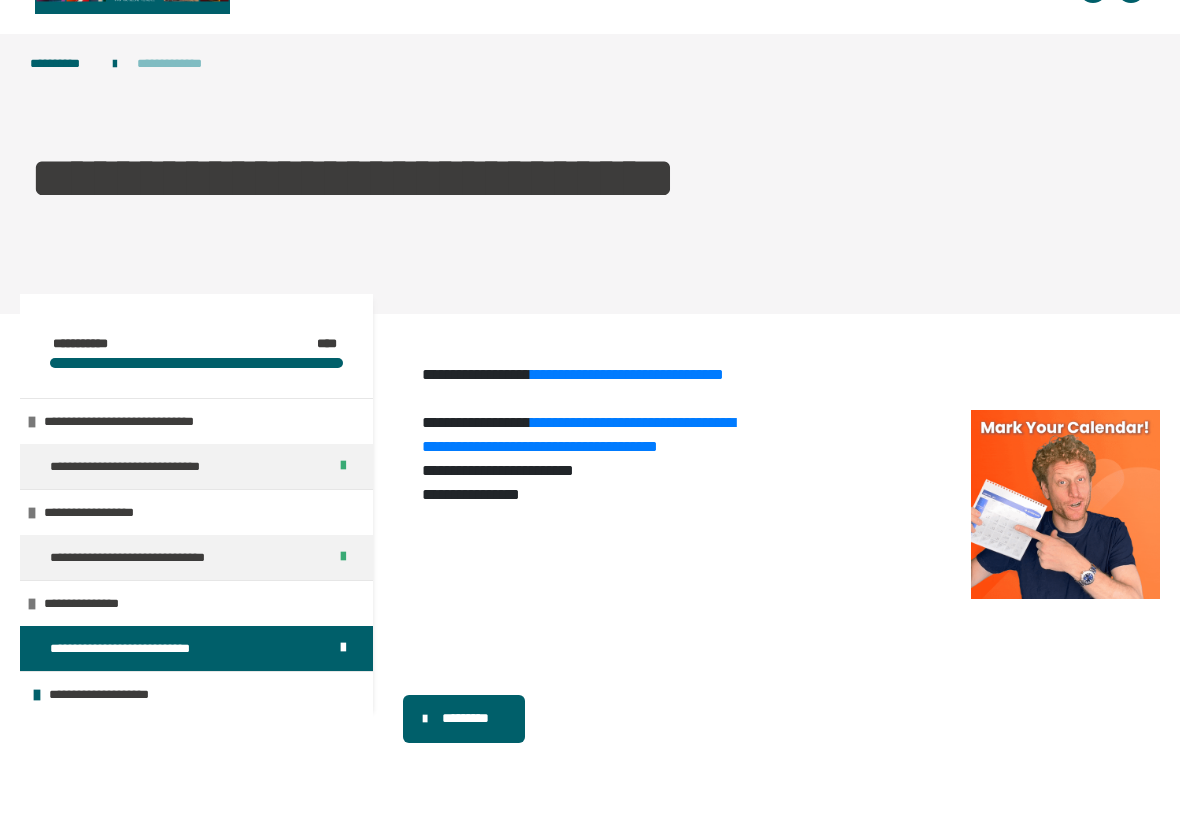 click on "**********" at bounding box center (61, 63) 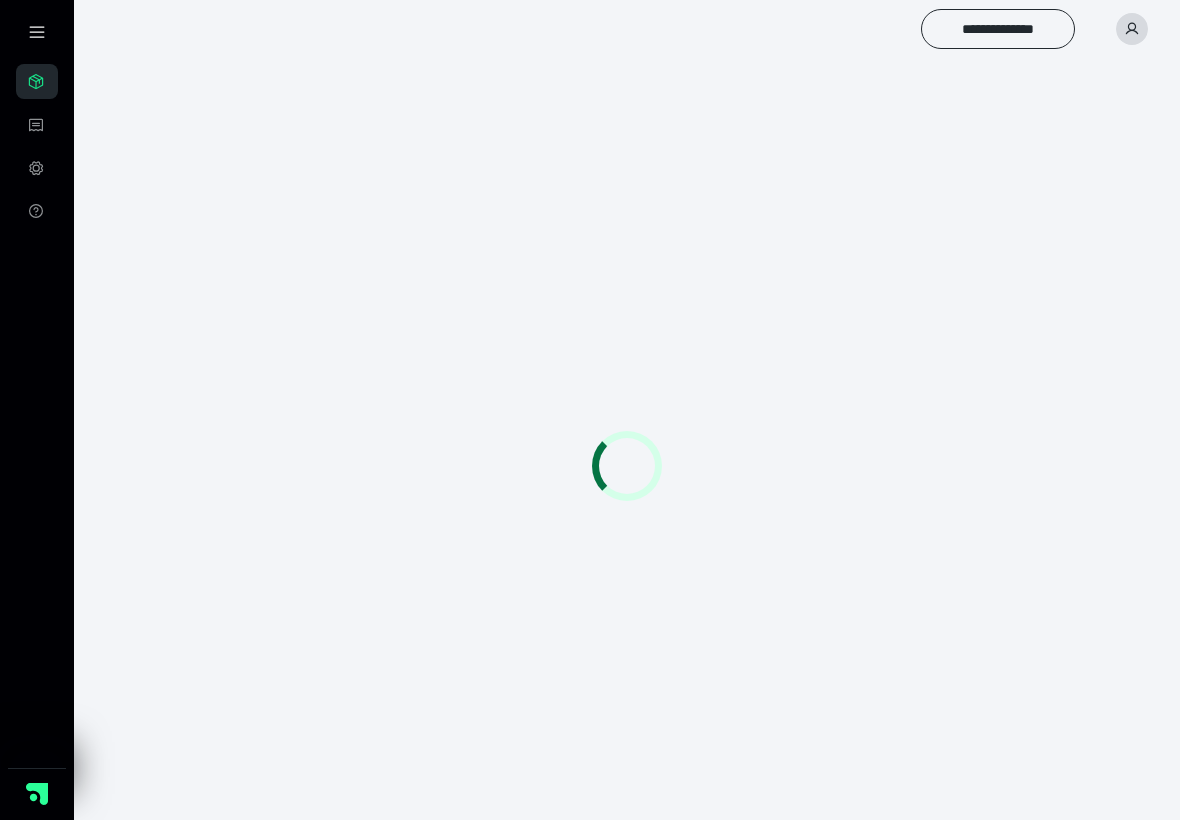 scroll, scrollTop: 0, scrollLeft: 0, axis: both 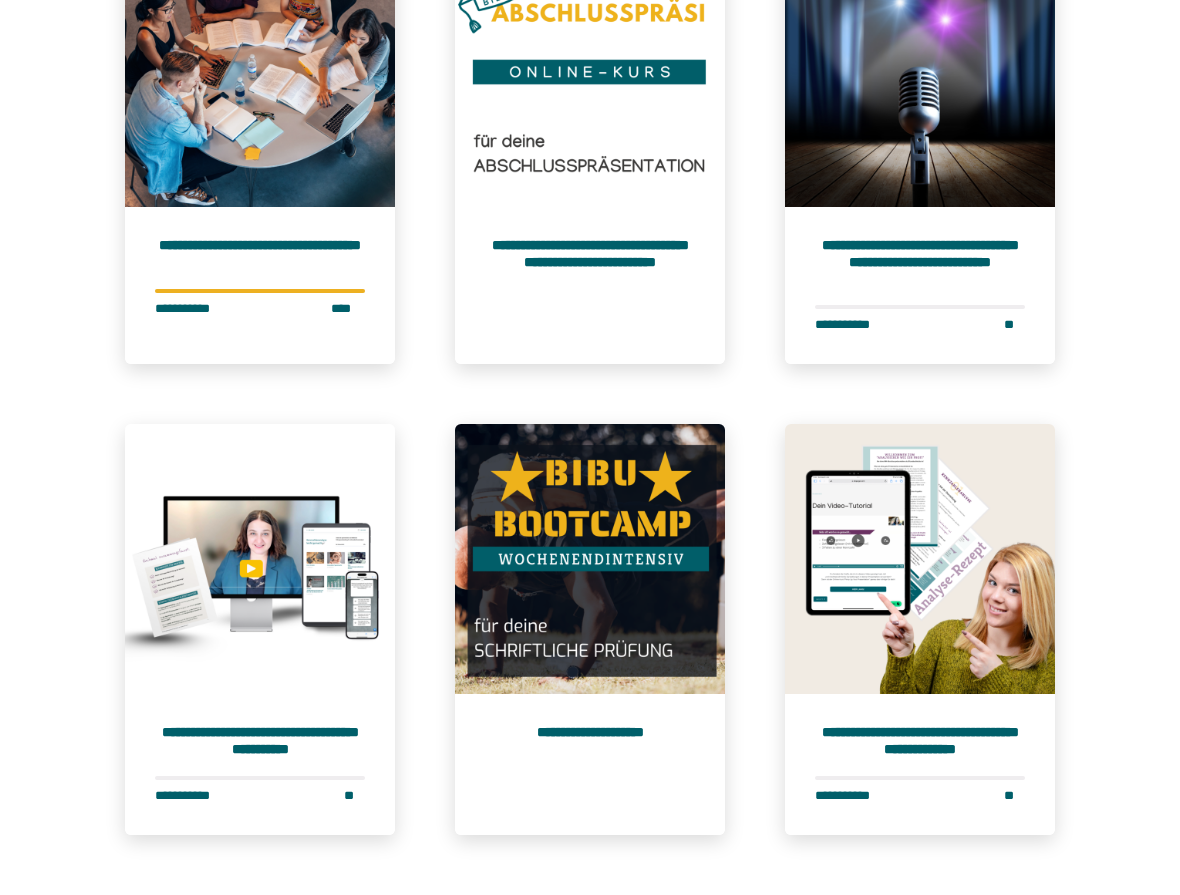 click at bounding box center (590, 559) 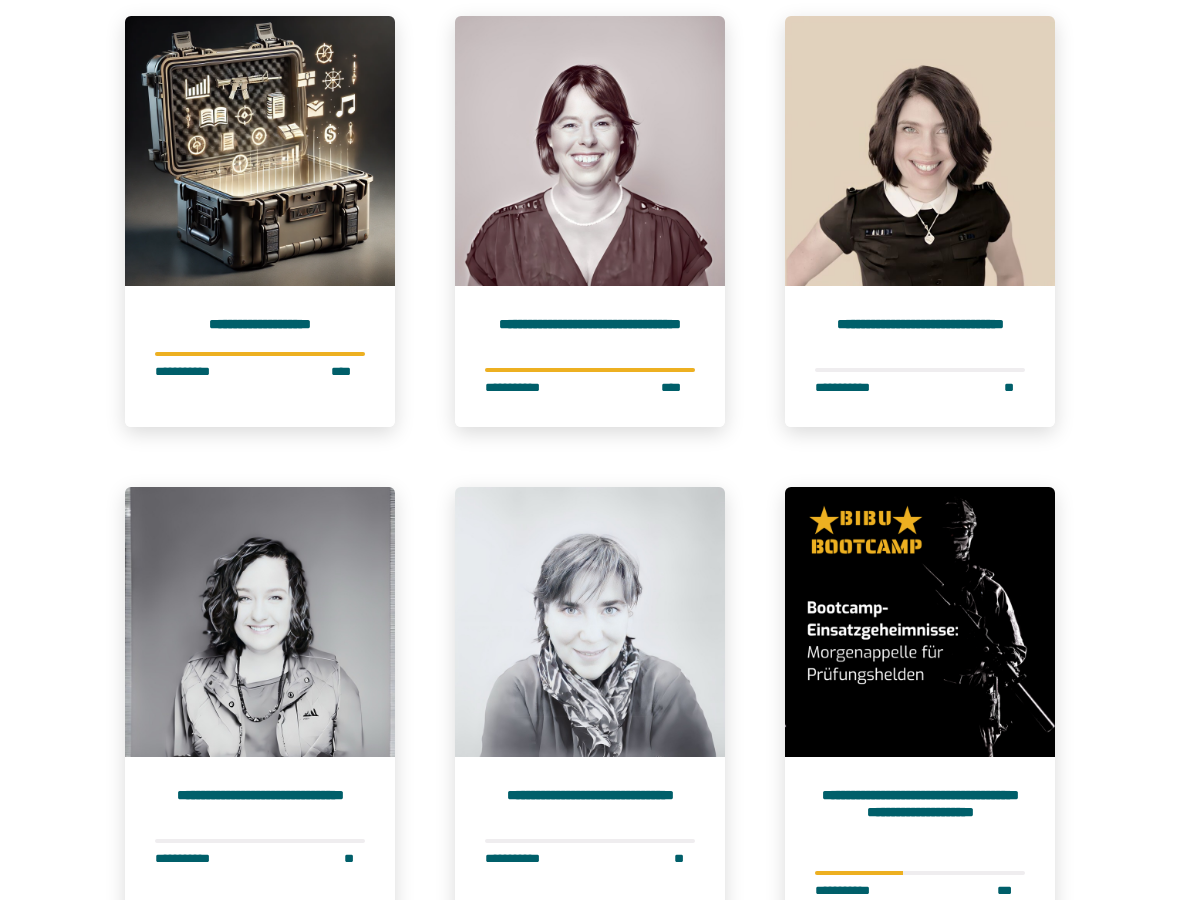 scroll, scrollTop: 242, scrollLeft: 0, axis: vertical 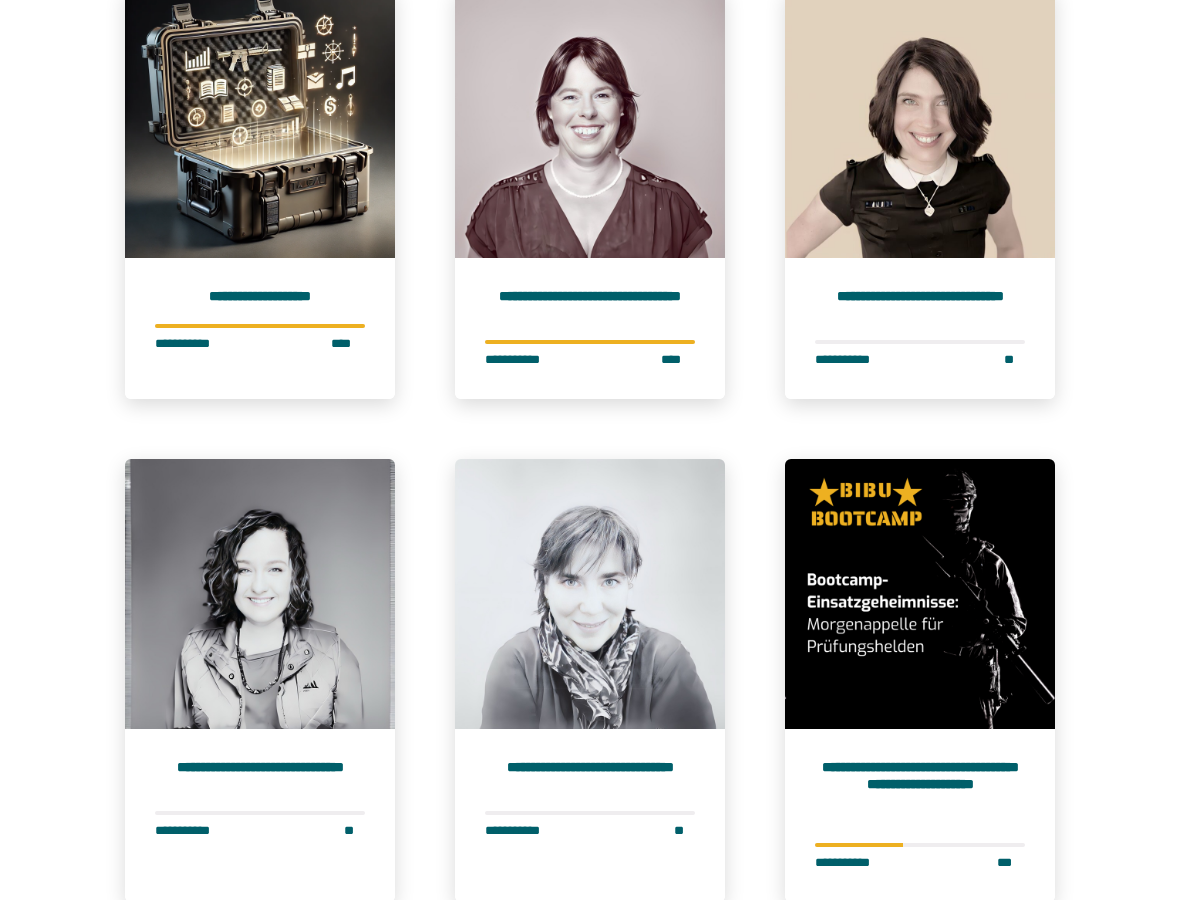 click on "**********" at bounding box center (920, 304) 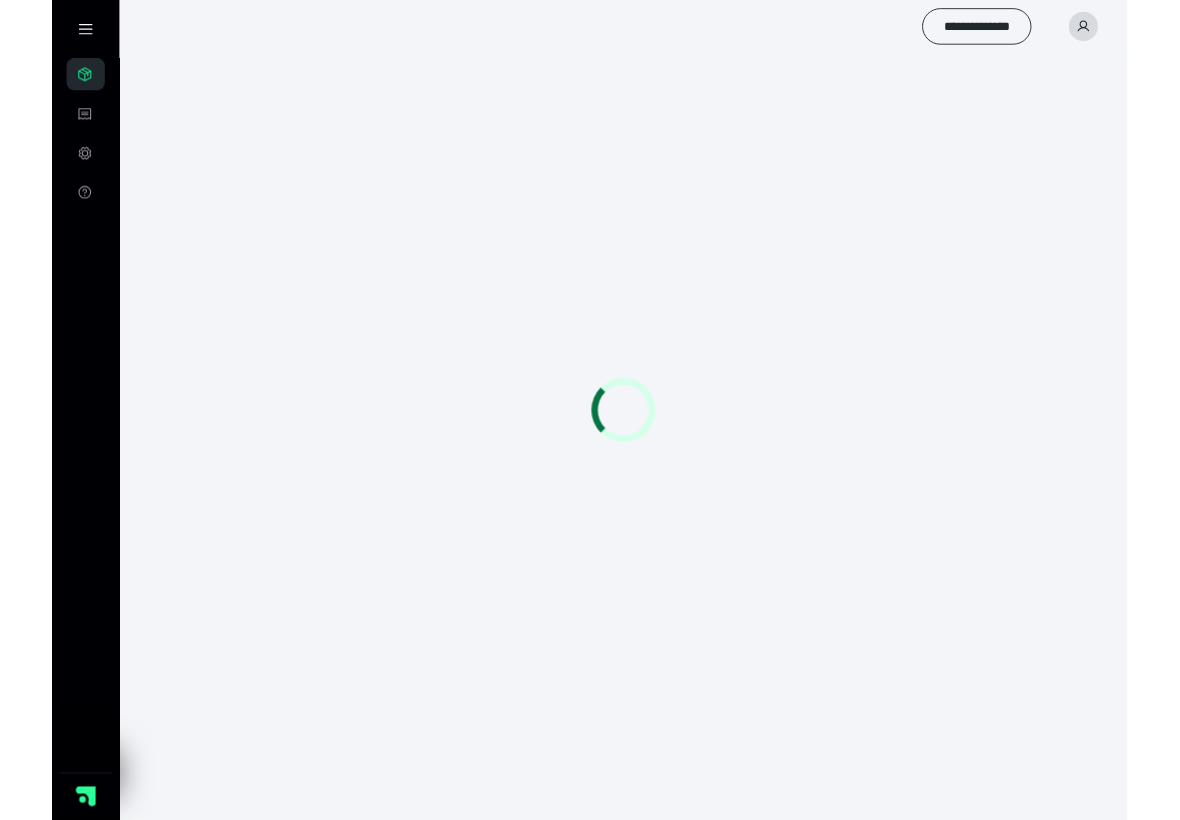 scroll, scrollTop: 56, scrollLeft: 0, axis: vertical 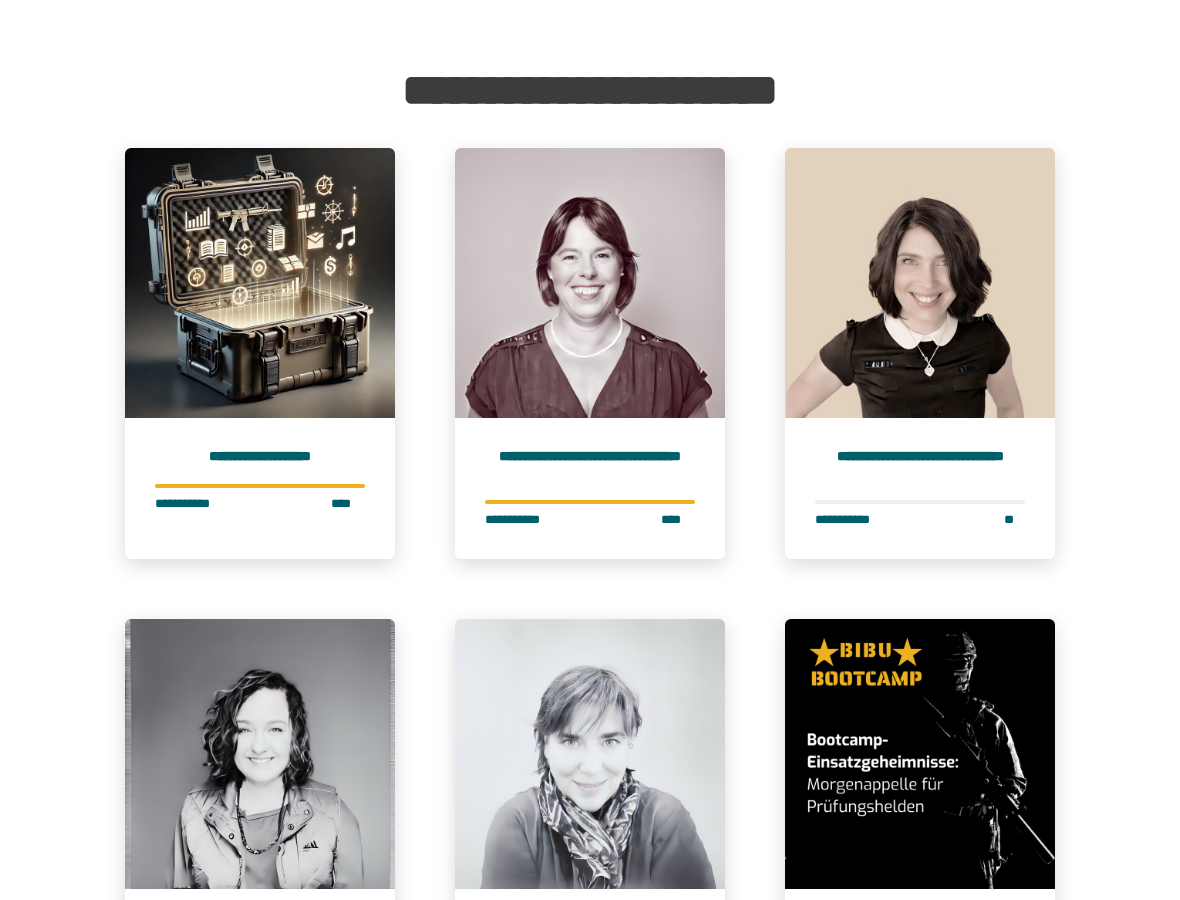 click on "**********" at bounding box center [590, 488] 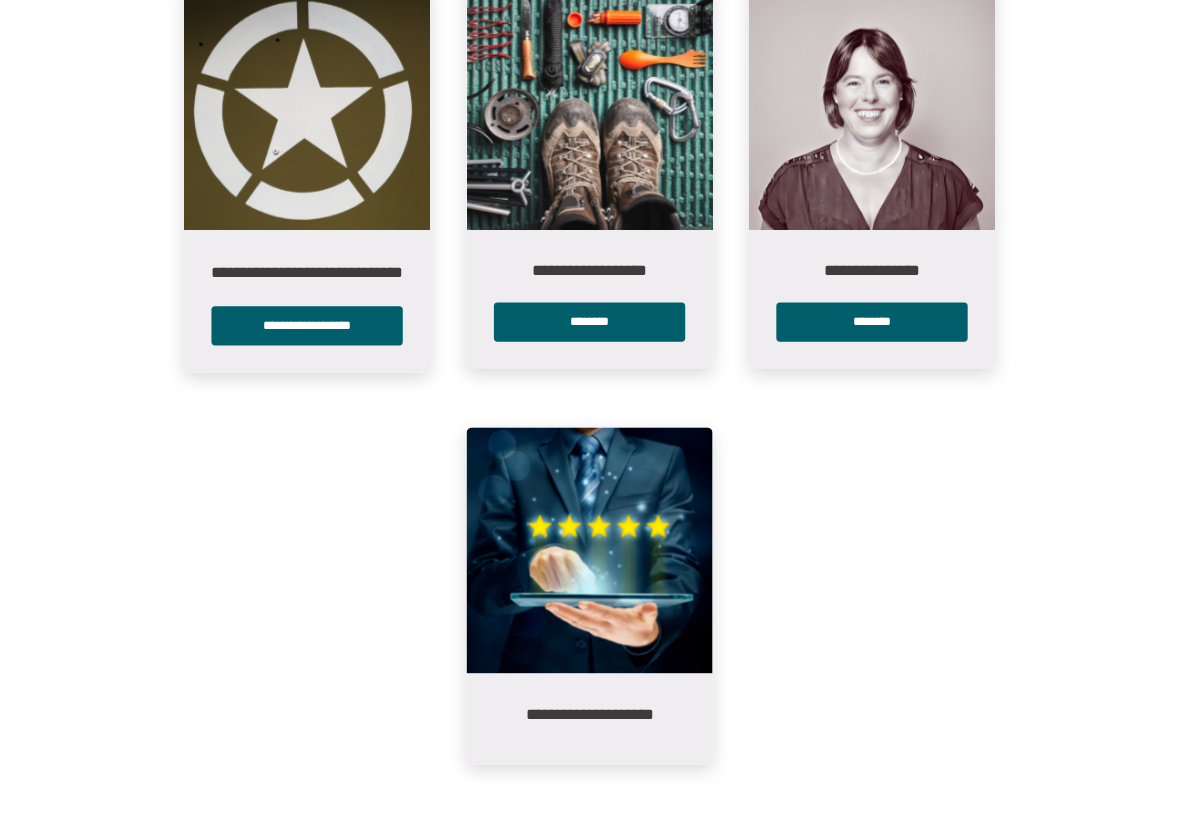 scroll, scrollTop: 618, scrollLeft: 0, axis: vertical 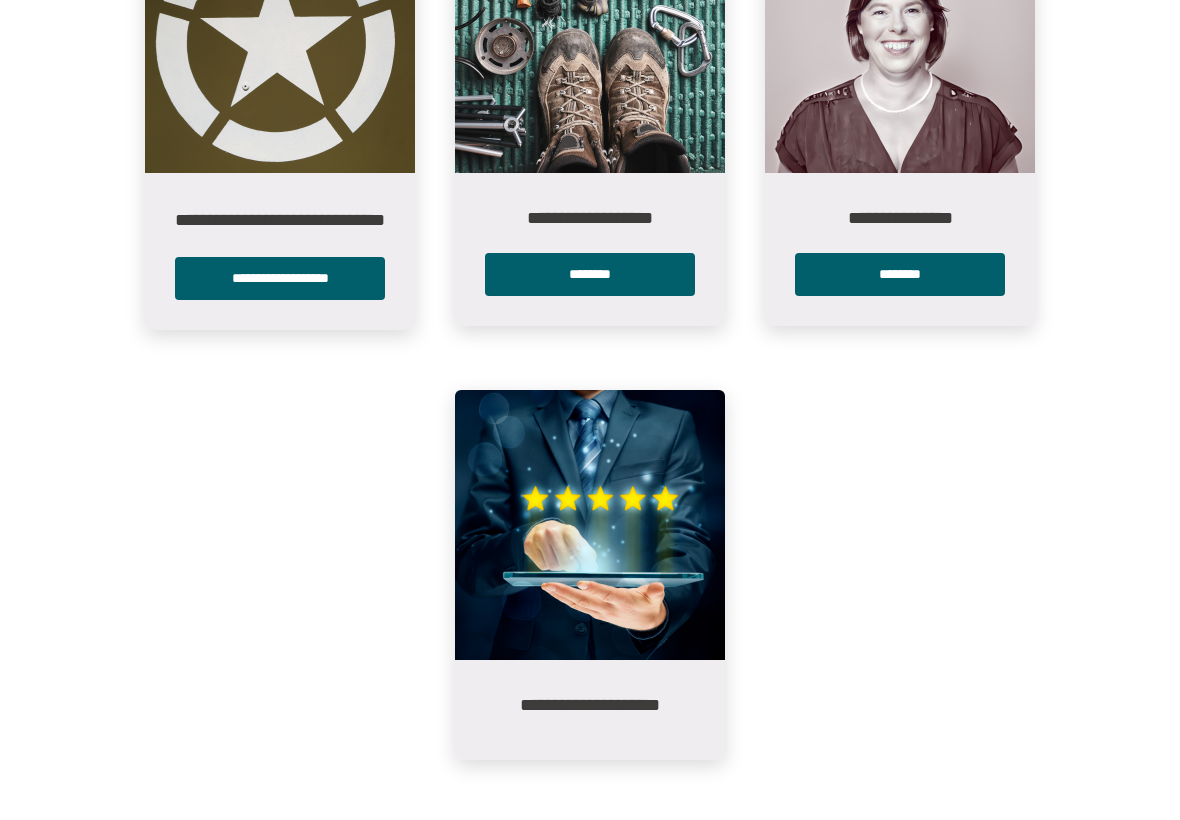 click on "********" at bounding box center [590, 274] 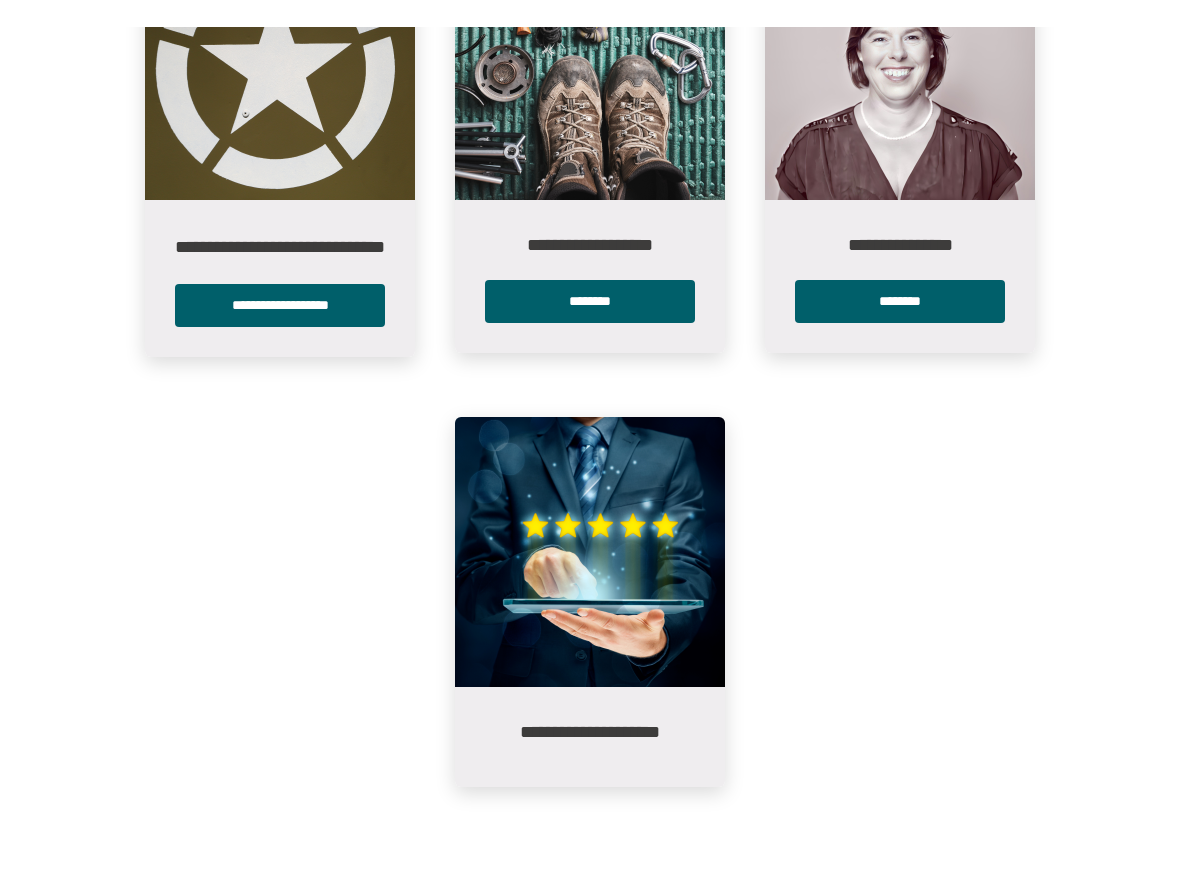 scroll, scrollTop: 0, scrollLeft: 0, axis: both 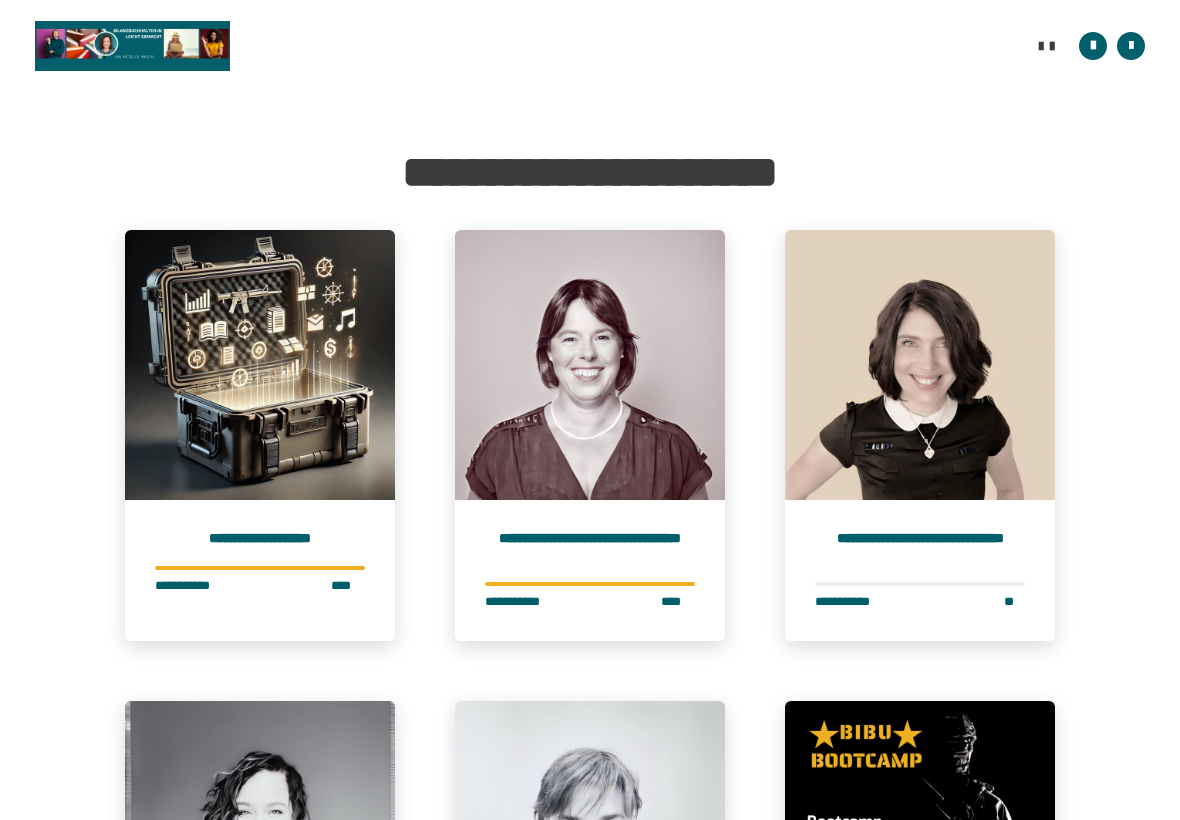 click at bounding box center (920, 365) 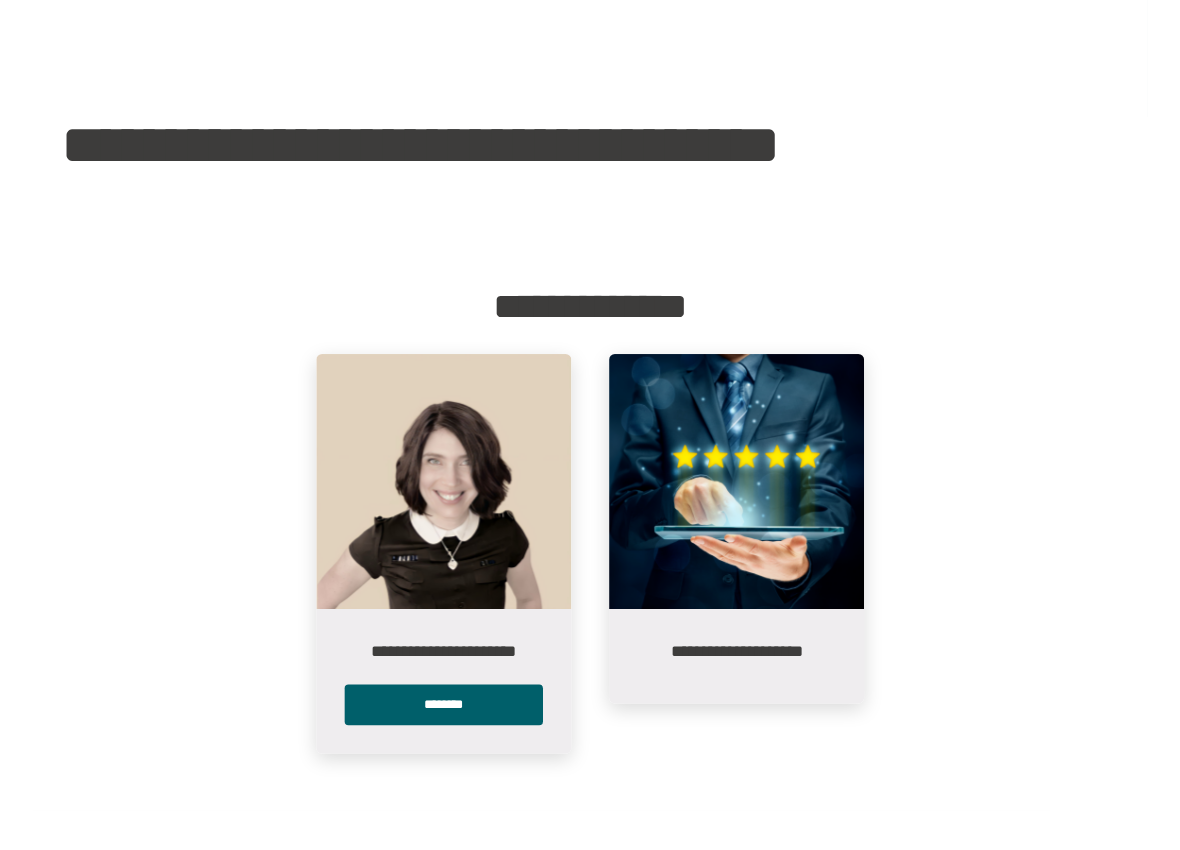 scroll, scrollTop: 110, scrollLeft: 0, axis: vertical 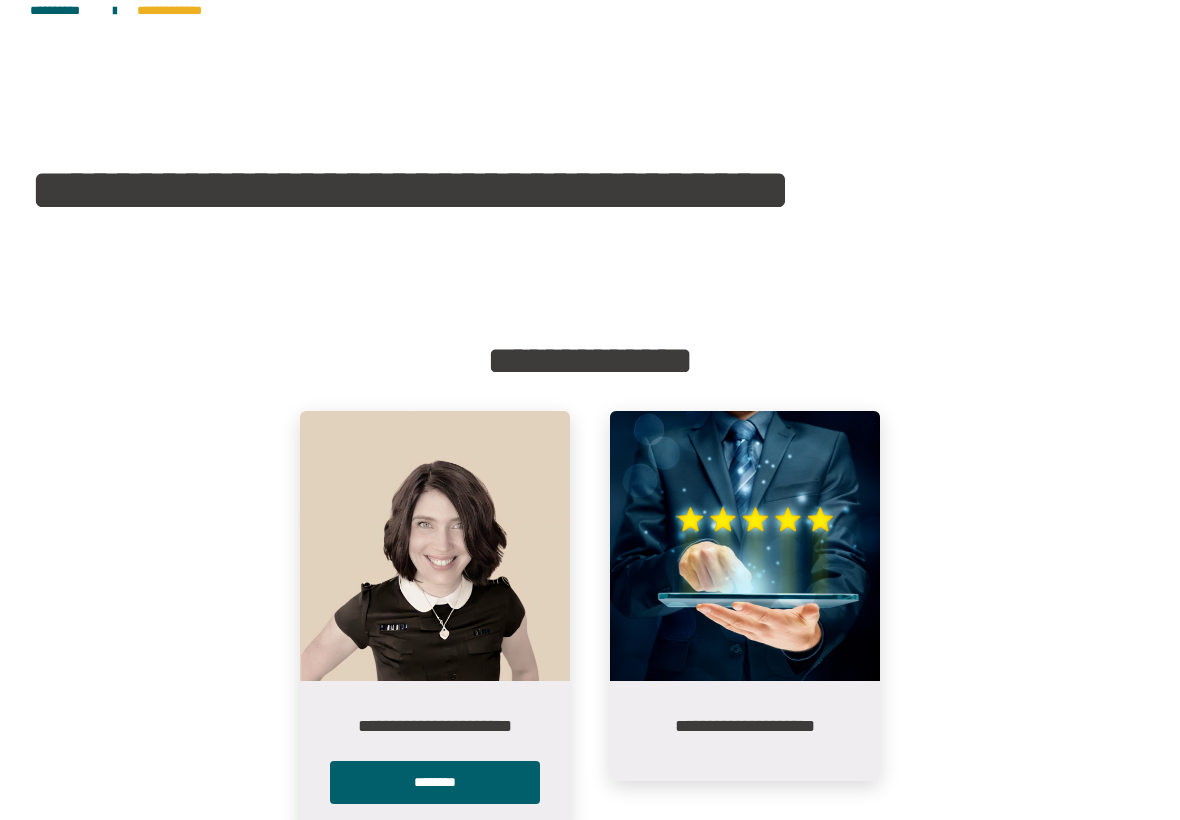 click at bounding box center (435, 546) 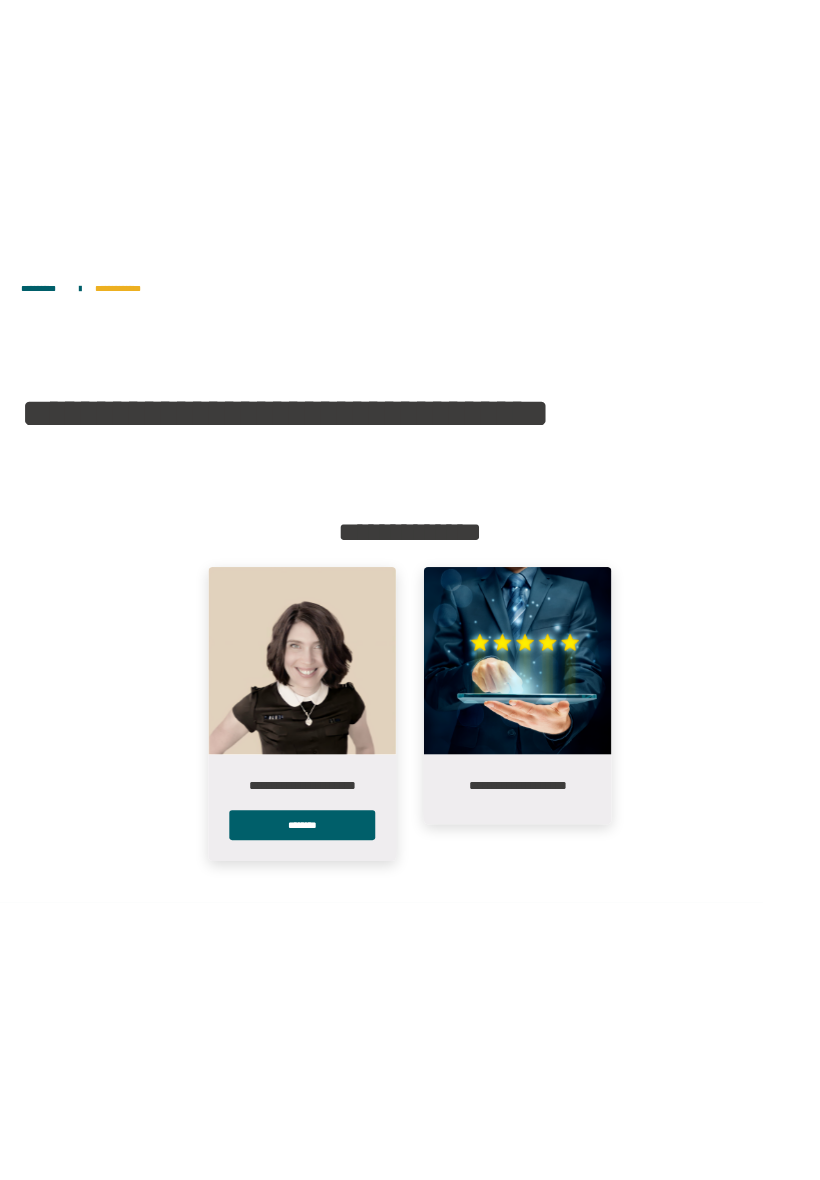 scroll, scrollTop: 0, scrollLeft: 0, axis: both 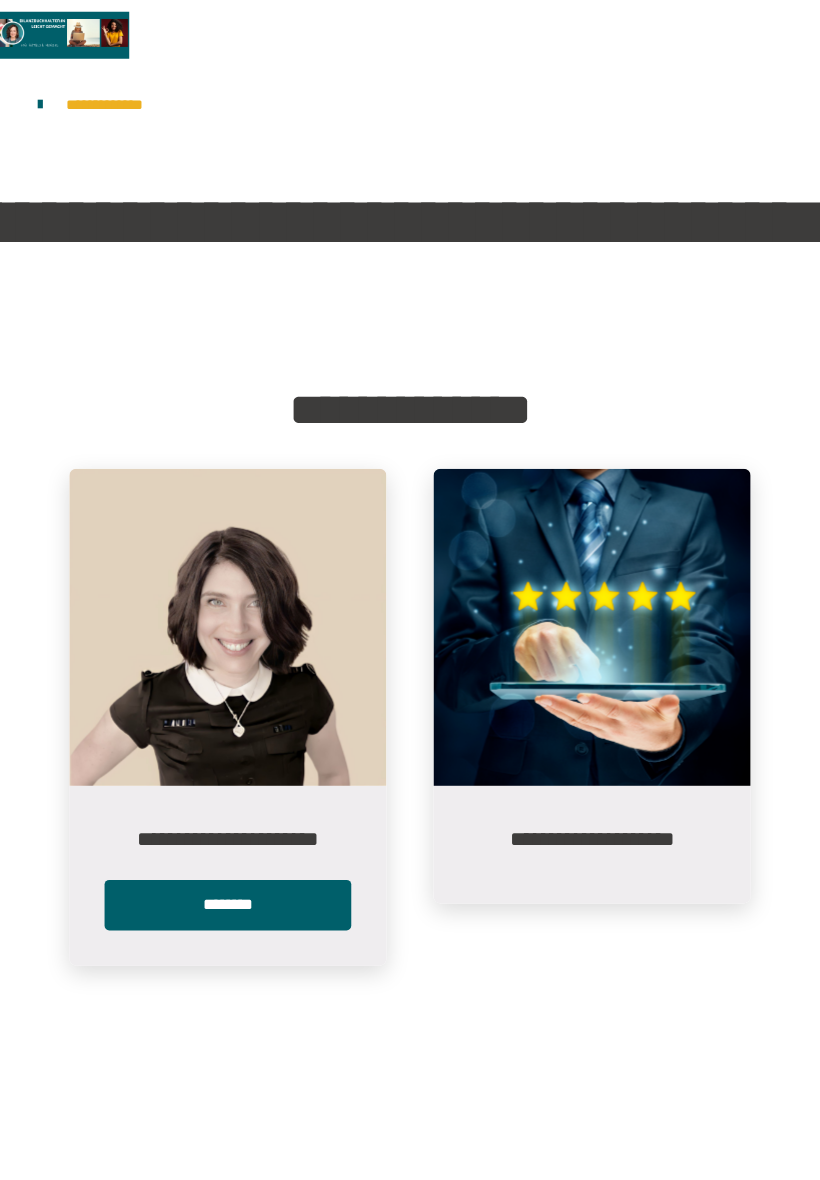 click on "********" at bounding box center (255, 770) 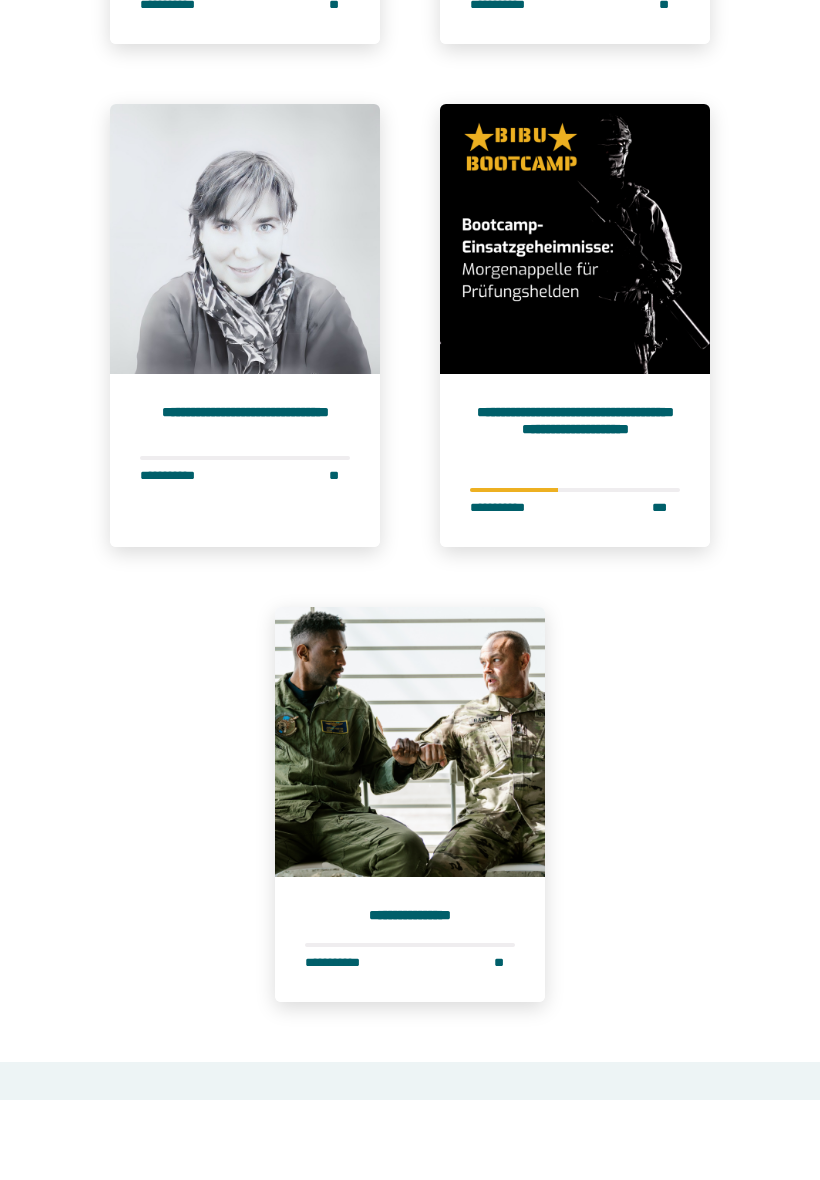 scroll, scrollTop: 1010, scrollLeft: 0, axis: vertical 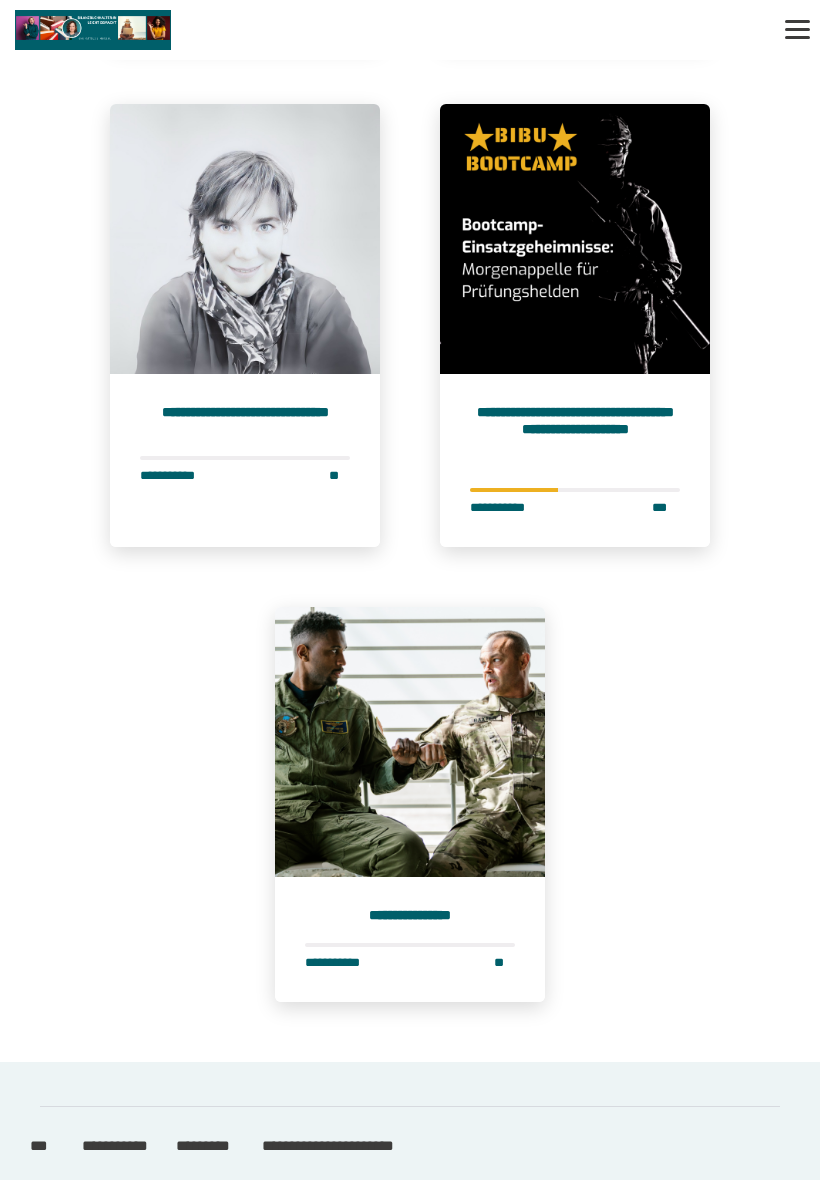 click at bounding box center (410, 742) 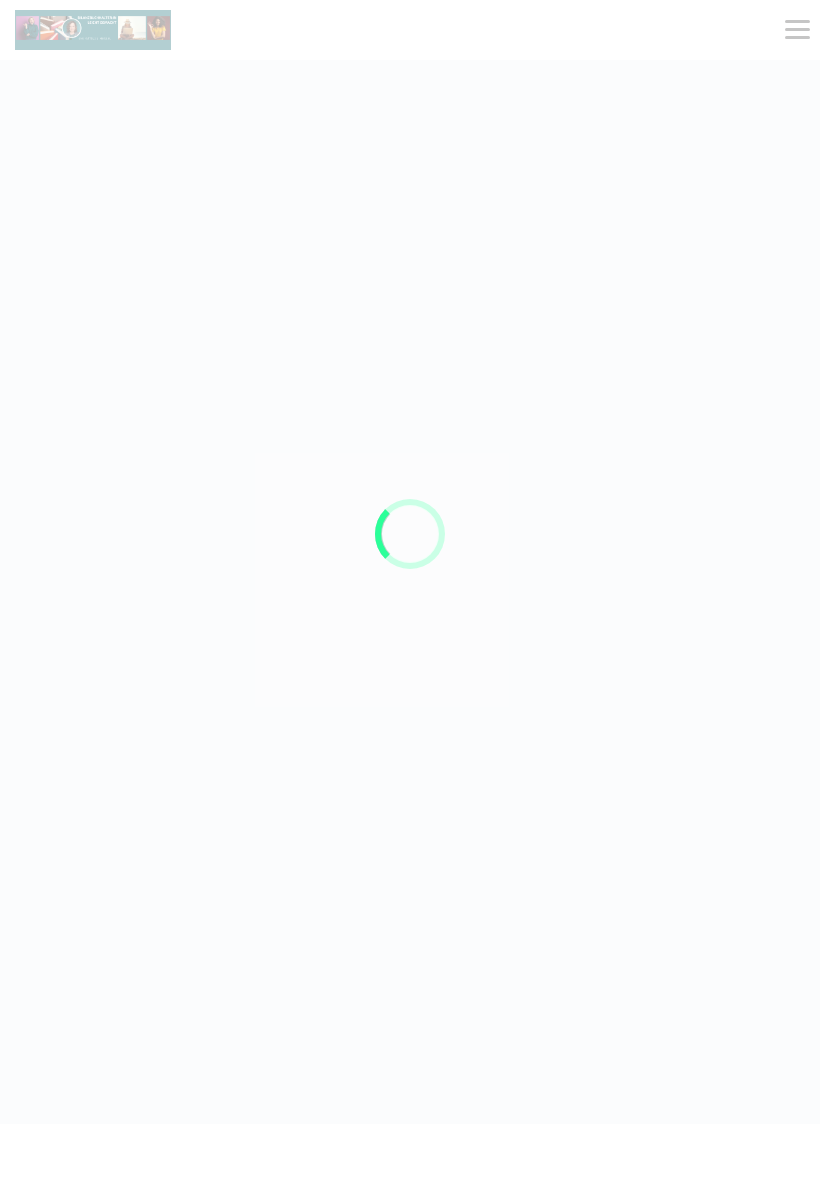 scroll, scrollTop: 0, scrollLeft: 0, axis: both 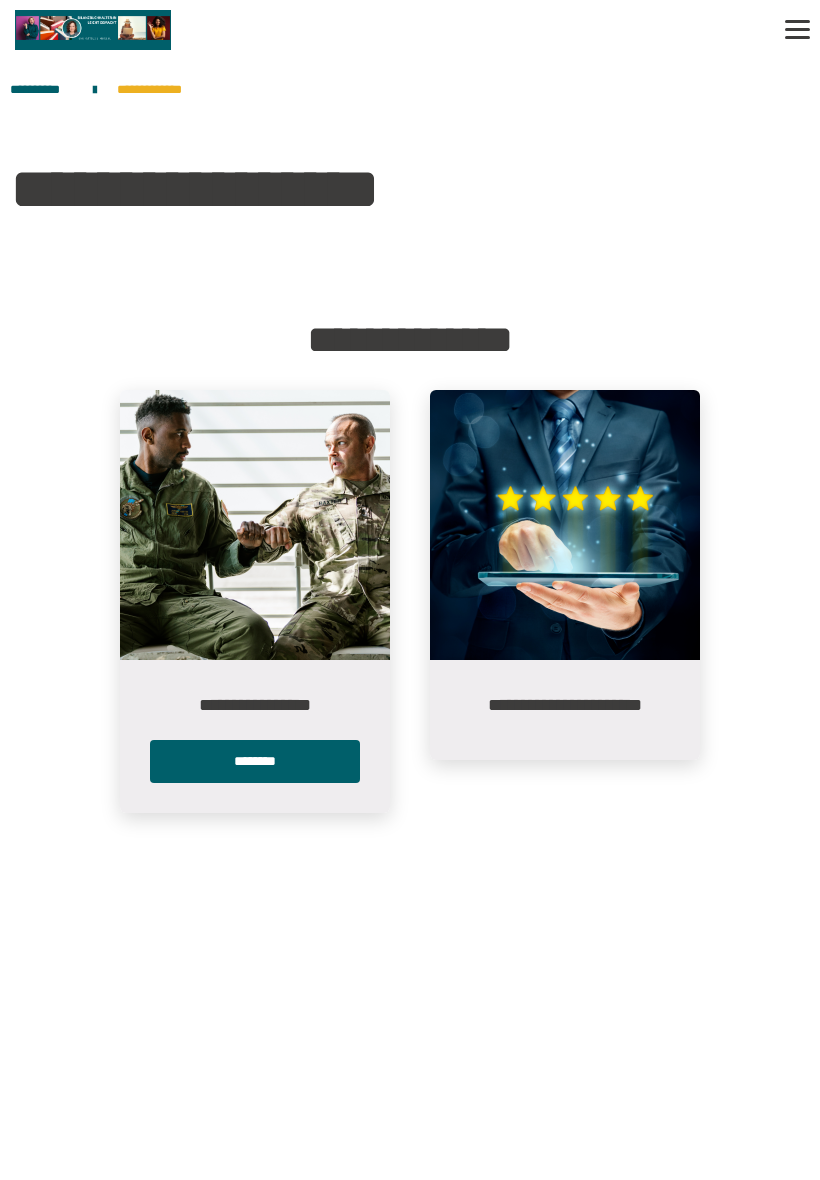 click on "********" at bounding box center (255, 761) 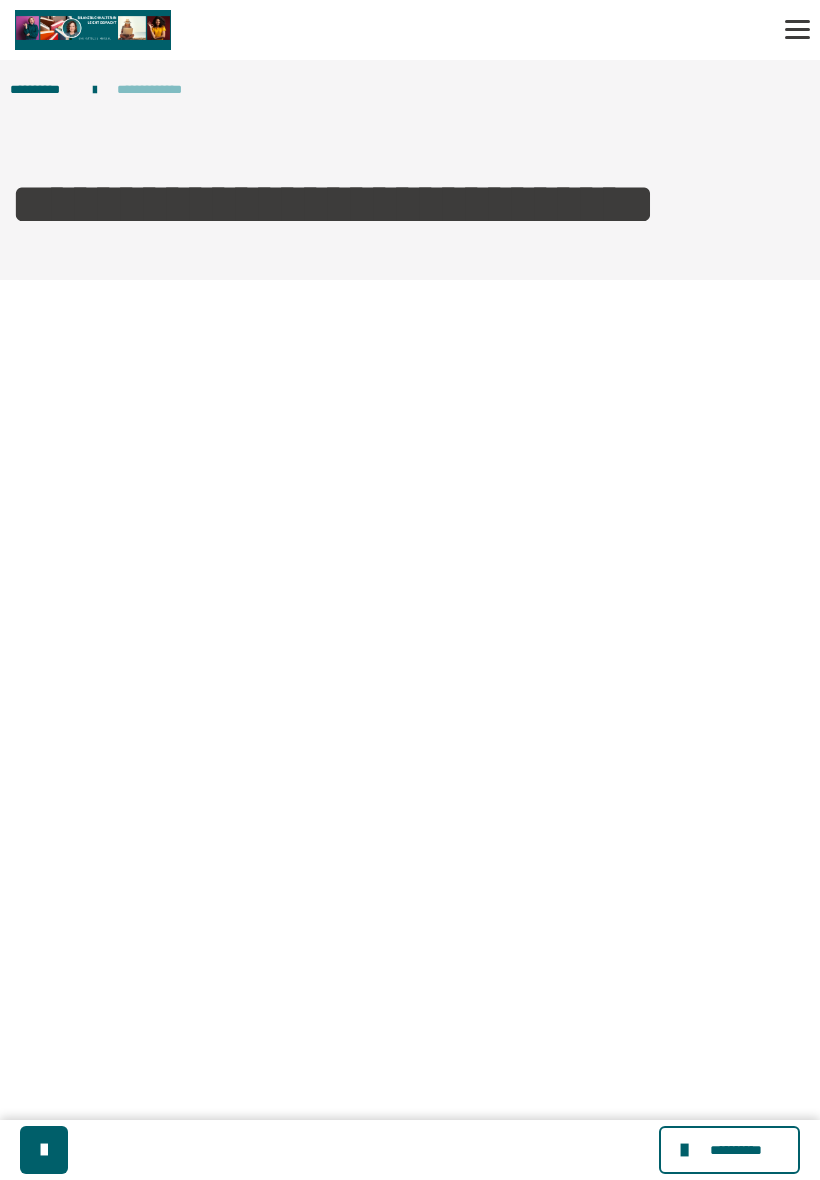 scroll, scrollTop: 0, scrollLeft: 0, axis: both 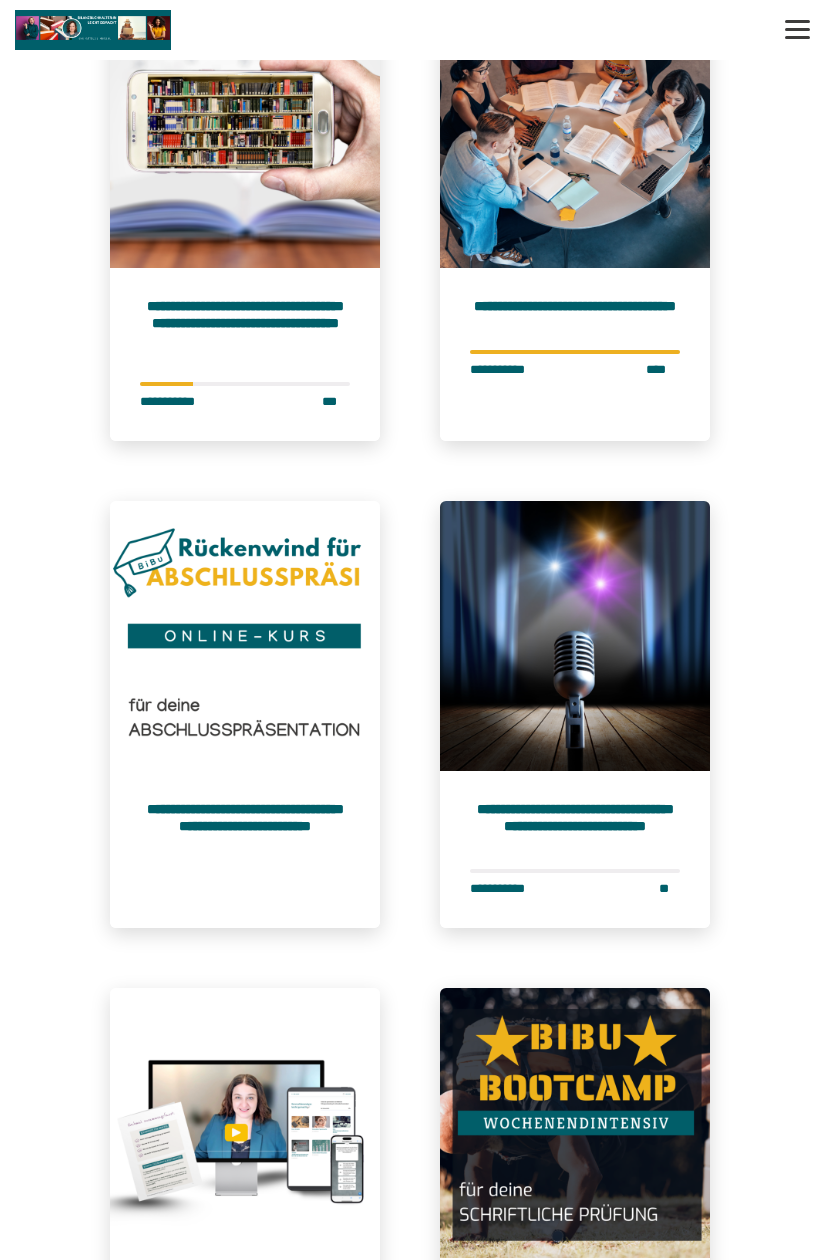 click at bounding box center [245, 636] 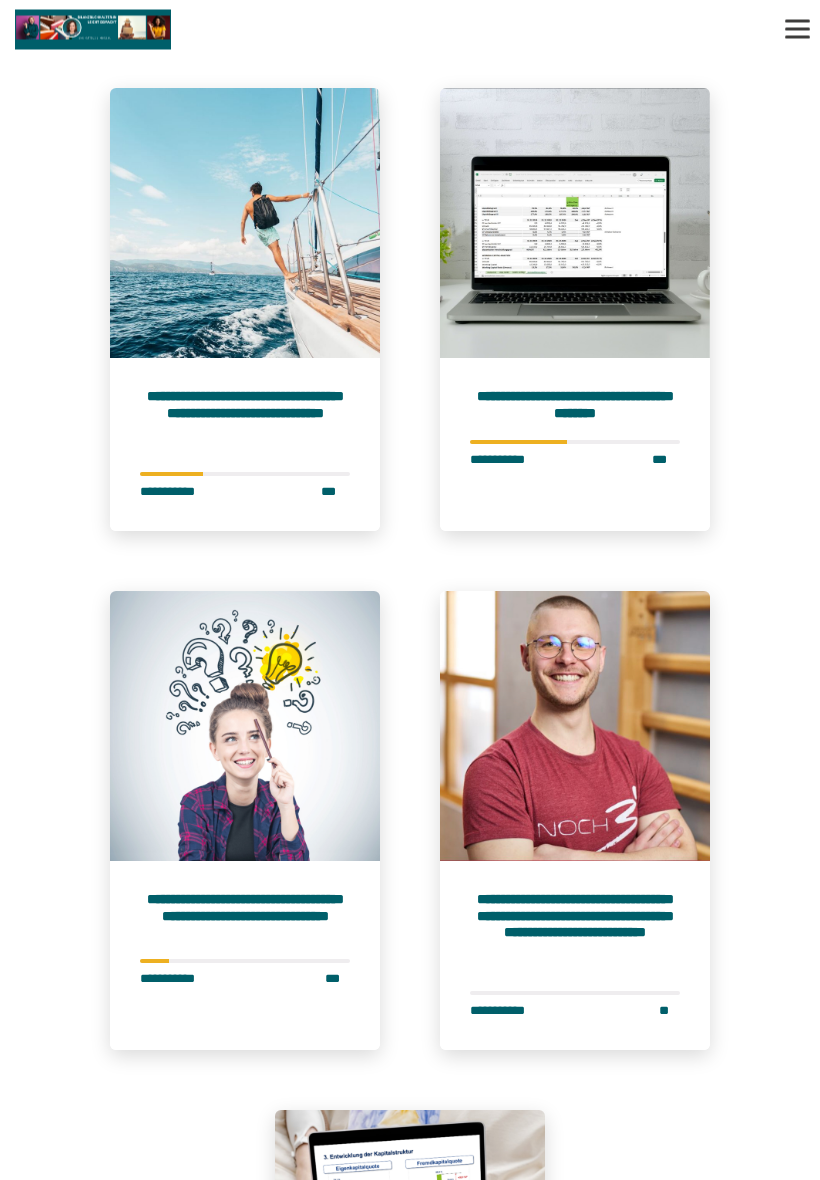 scroll, scrollTop: 0, scrollLeft: 0, axis: both 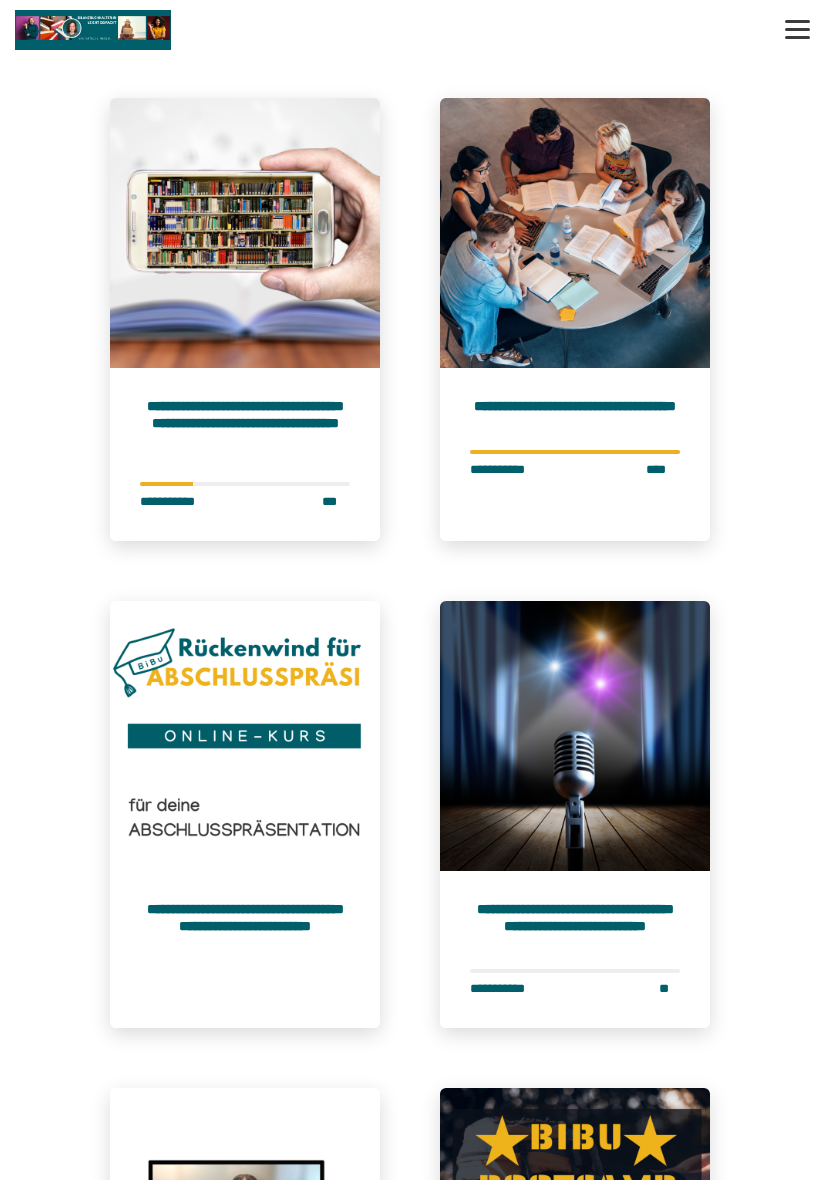 click on "**********" at bounding box center (245, 454) 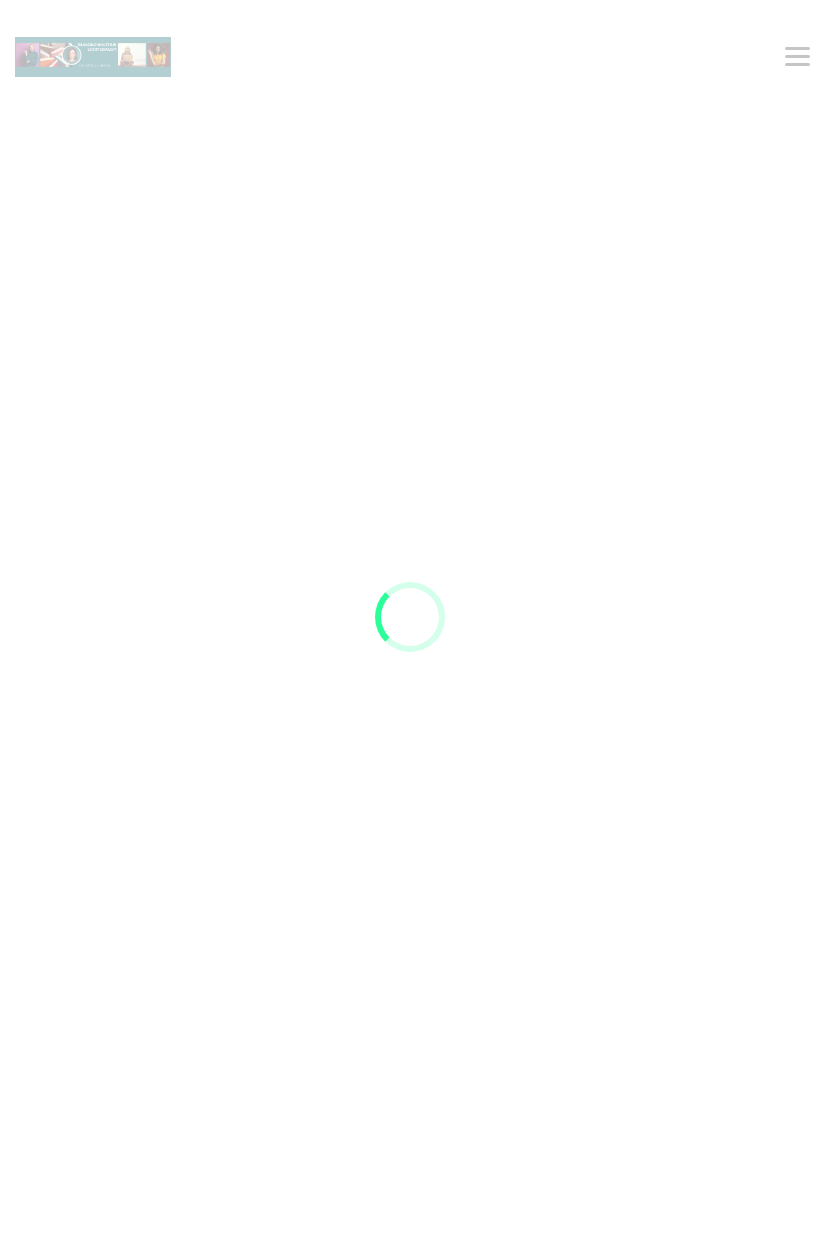 scroll, scrollTop: 0, scrollLeft: 0, axis: both 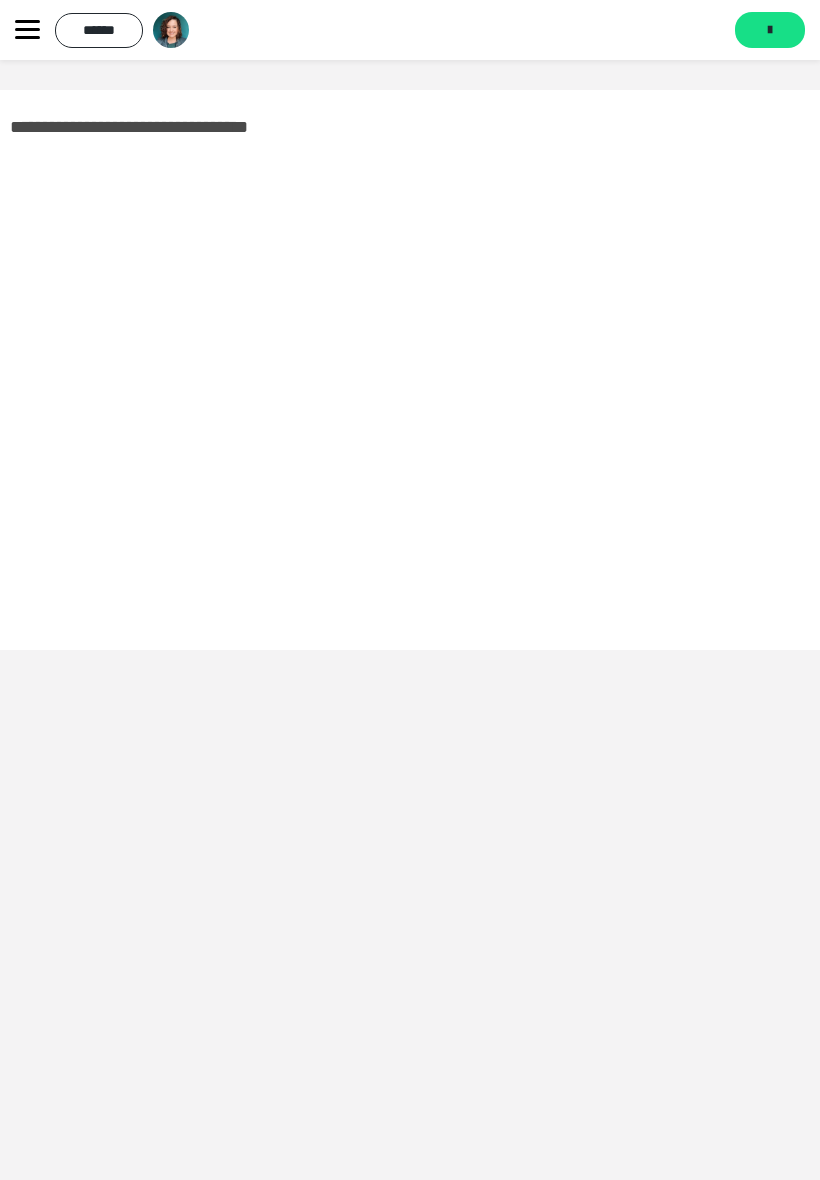 click 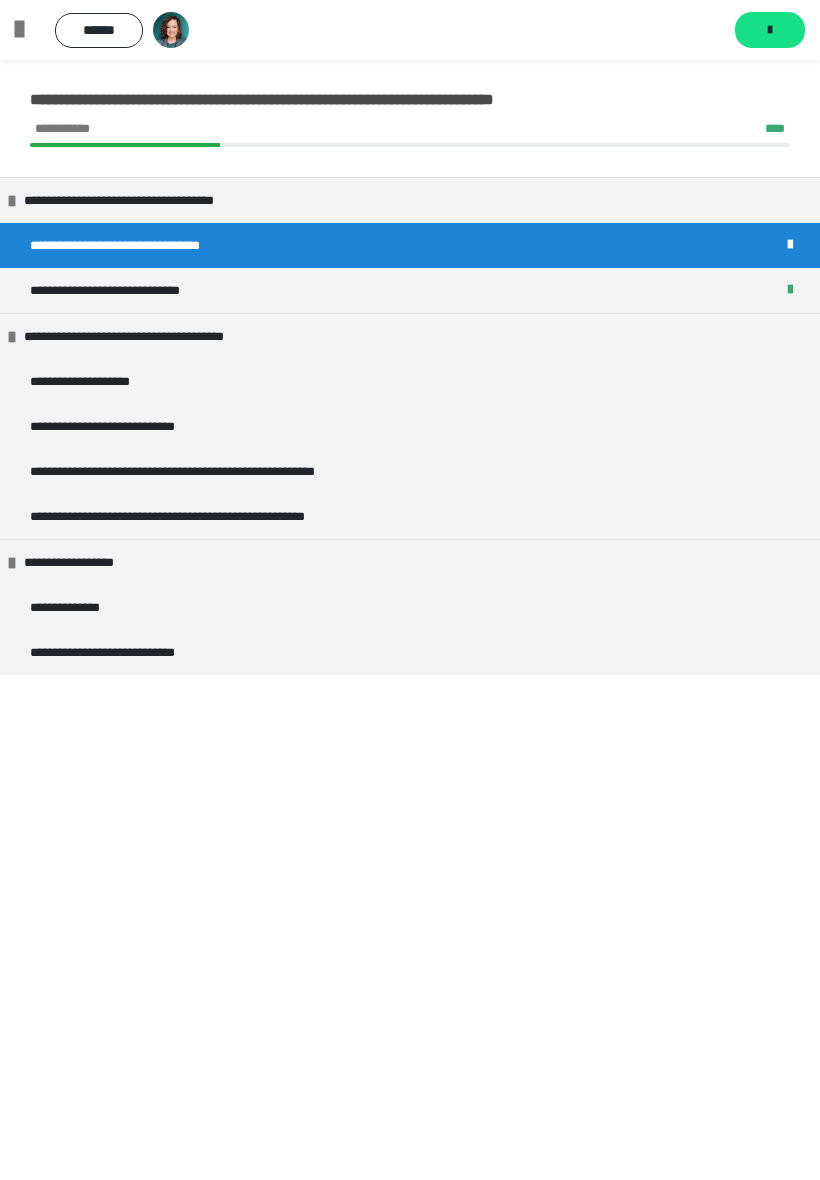 click on "**********" at bounding box center (93, 381) 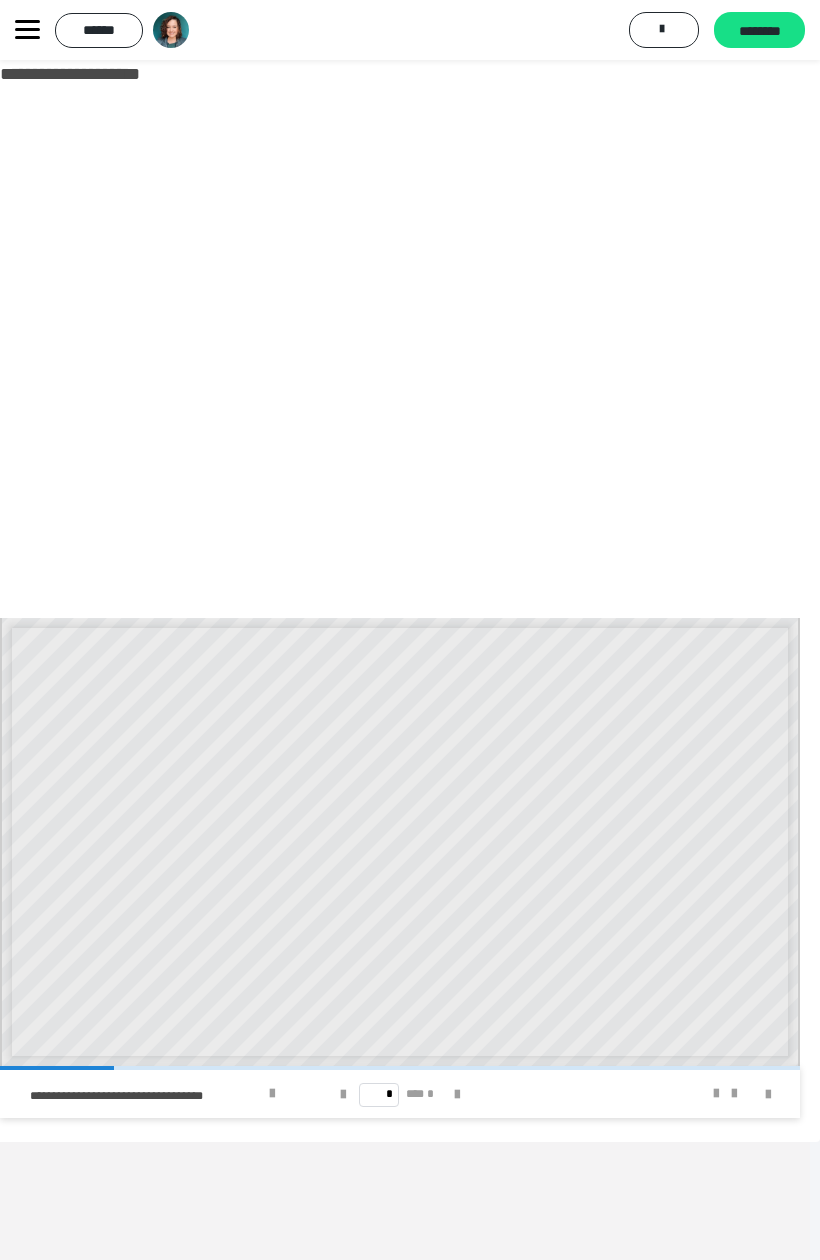 scroll, scrollTop: 60, scrollLeft: 10, axis: both 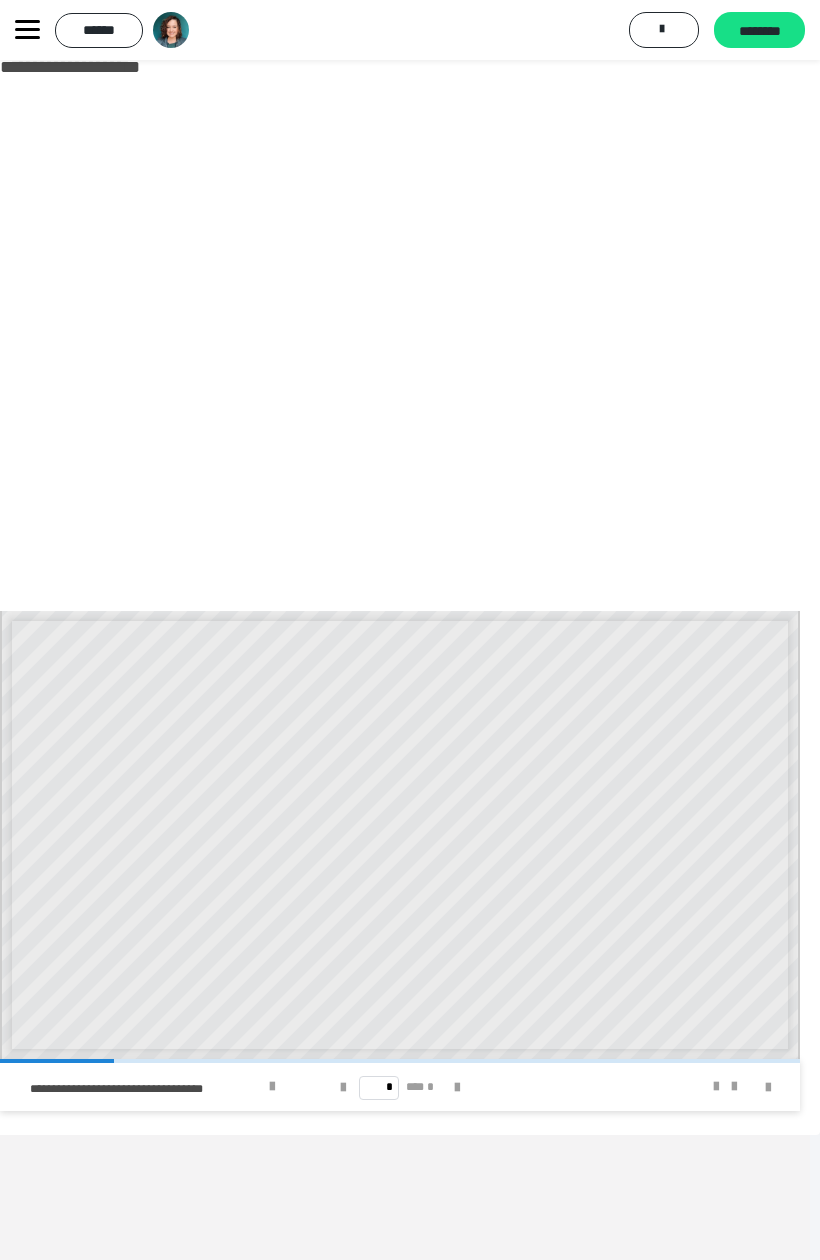 click 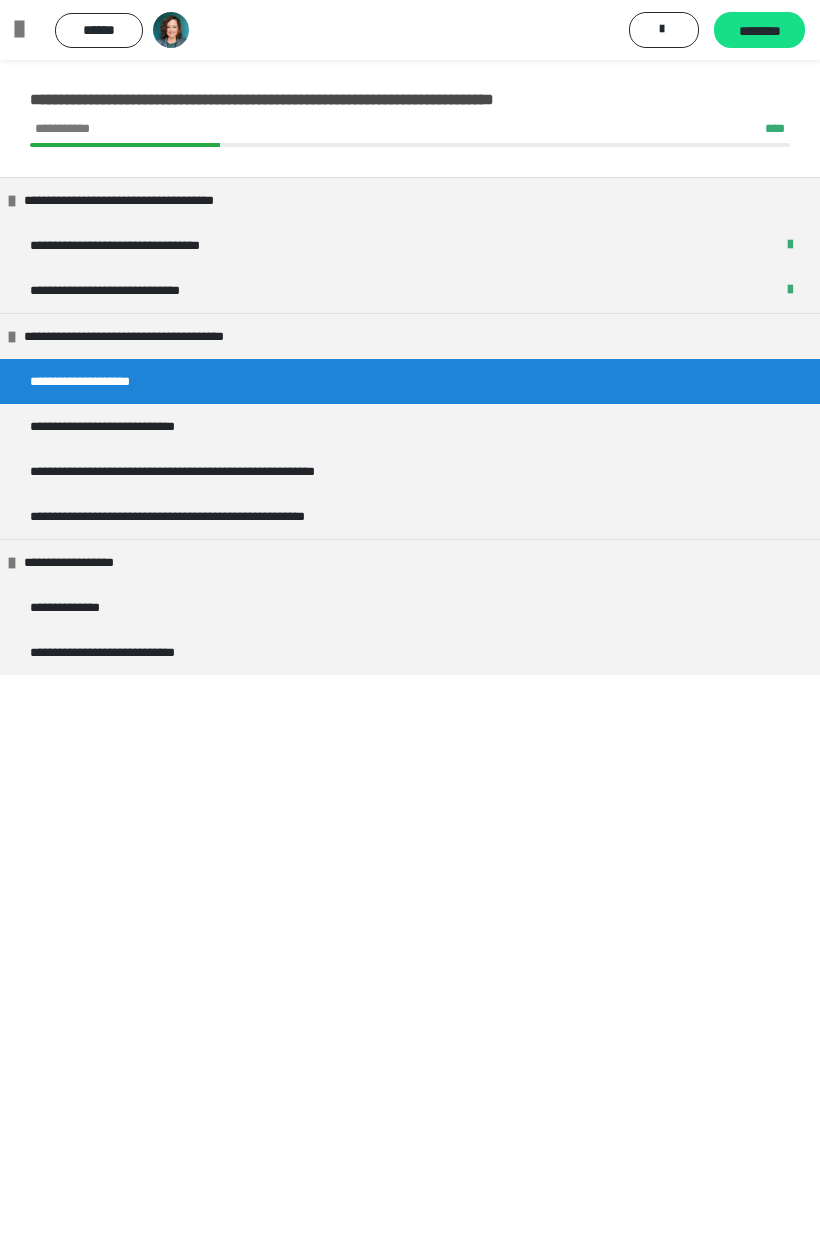 click at bounding box center (27, 30) 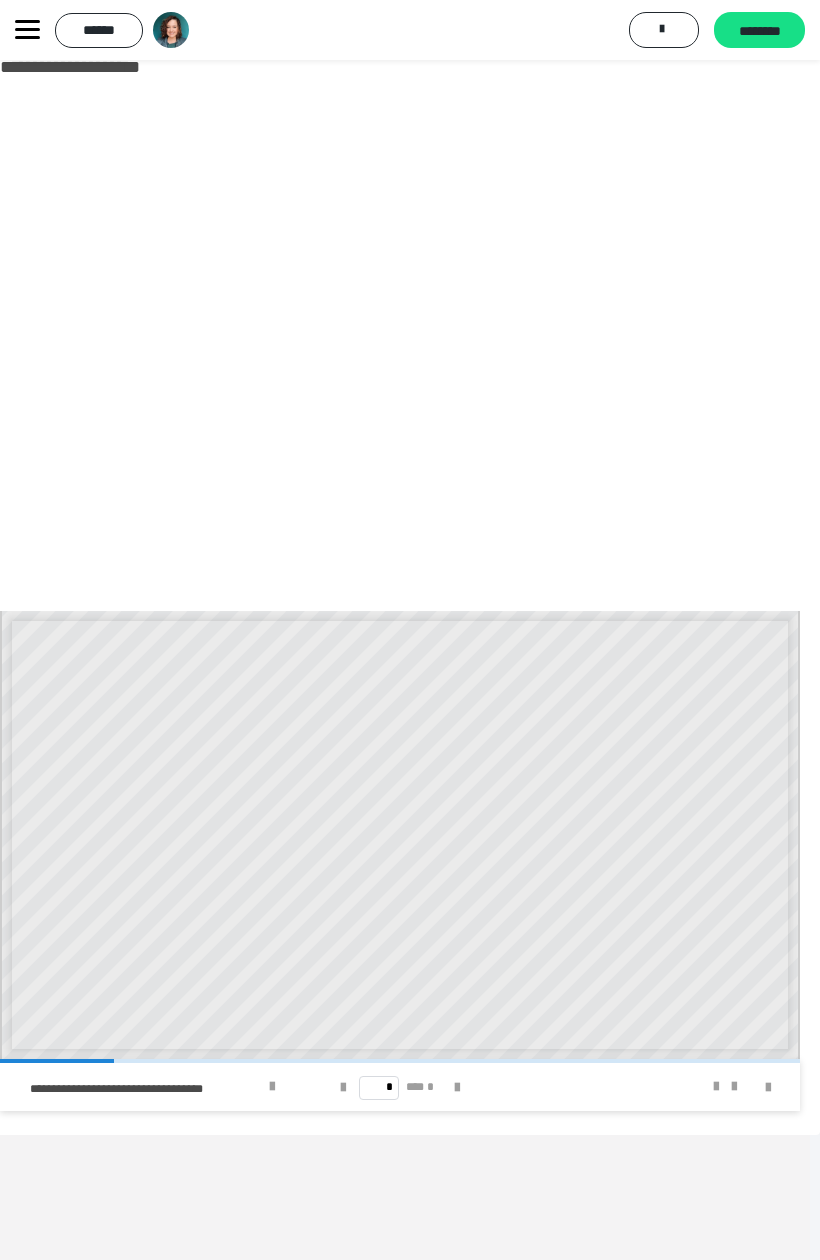click 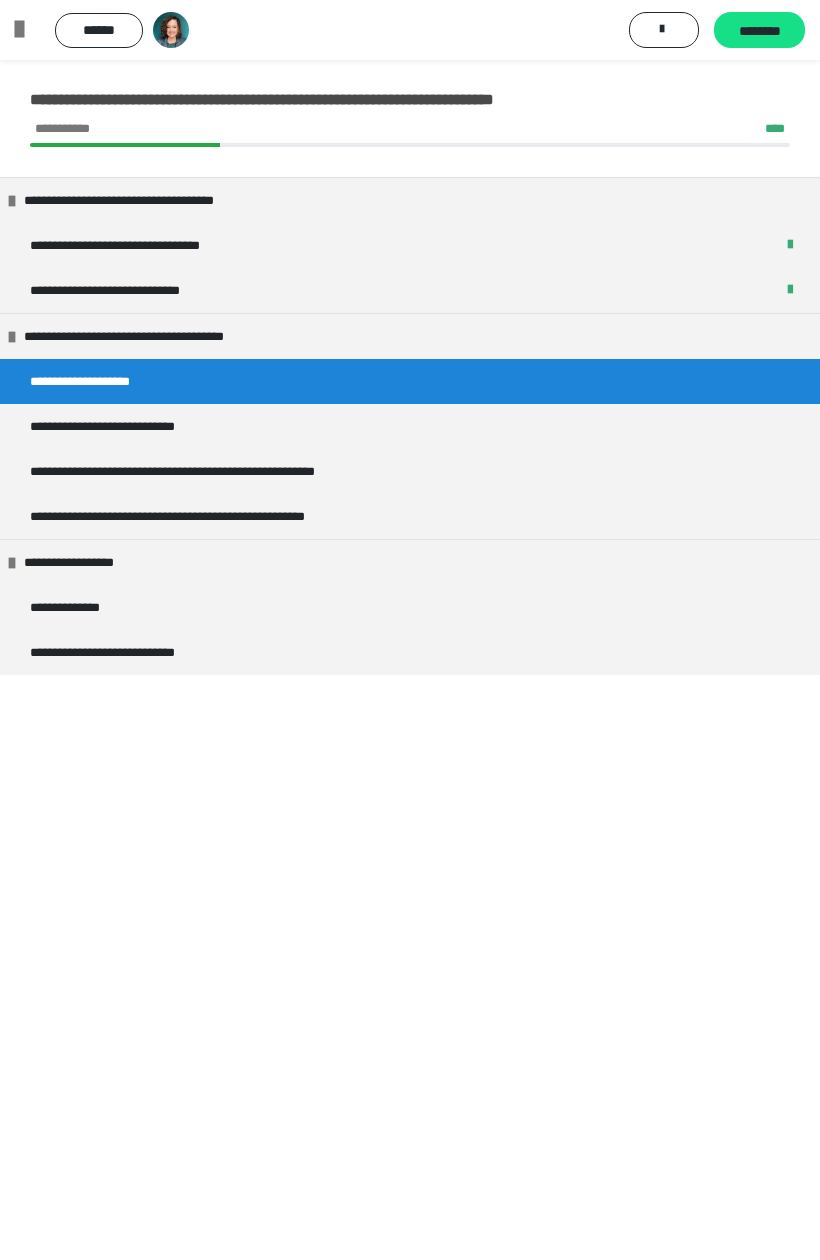click on "**********" at bounding box center [94, 30] 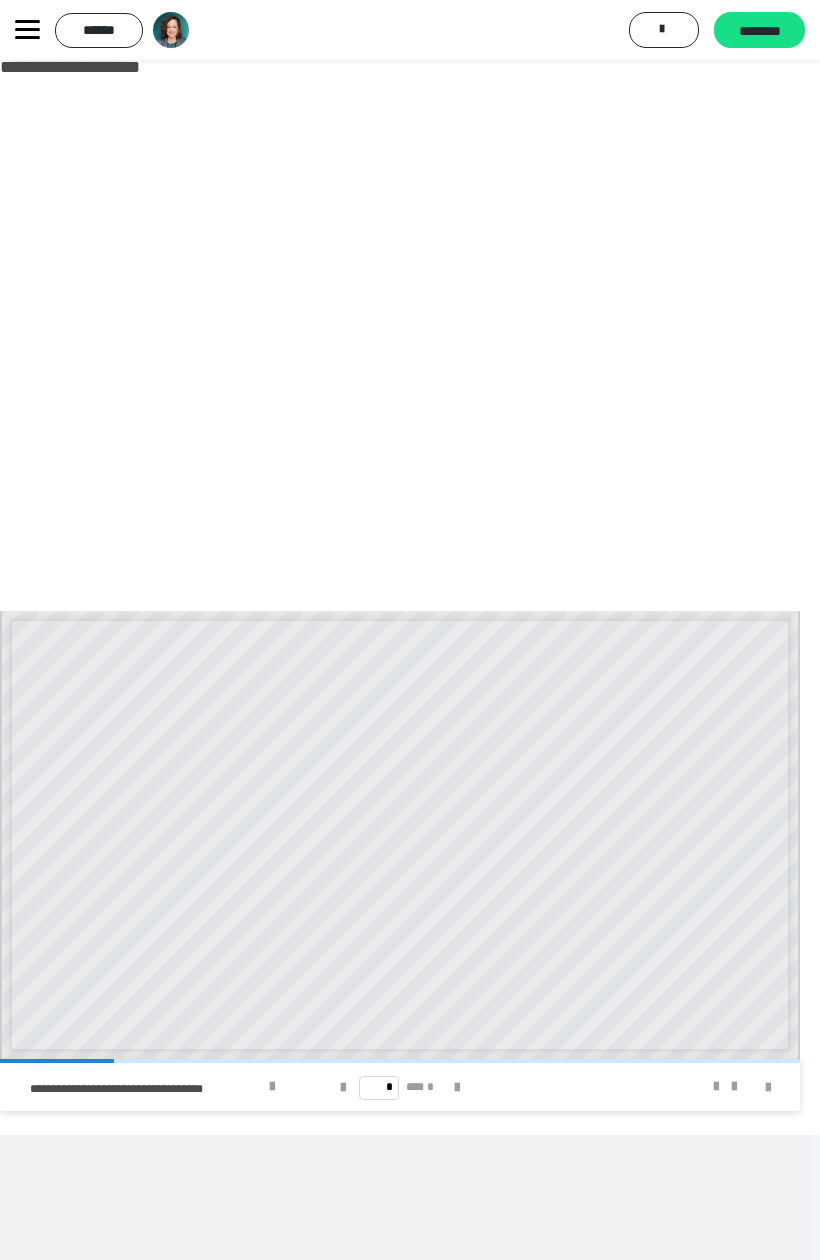 click on "******" at bounding box center [99, 30] 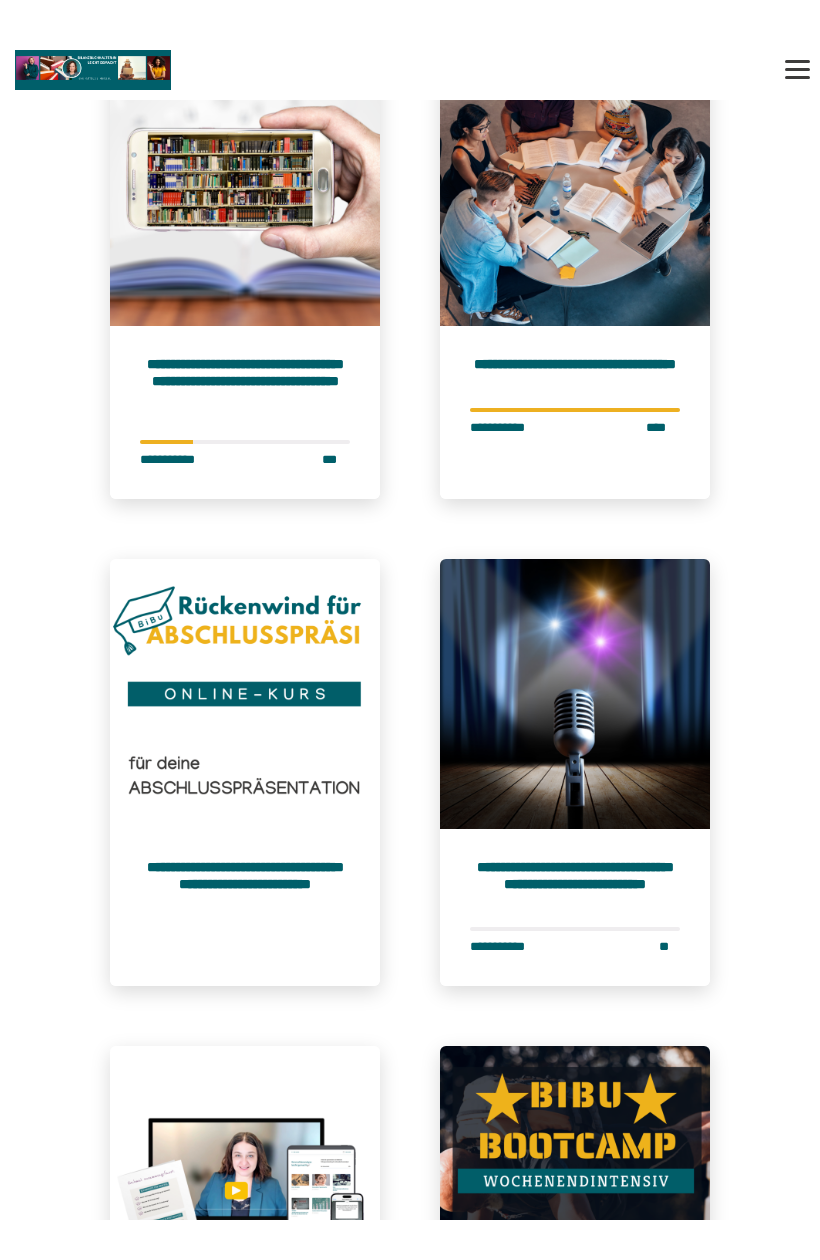 scroll, scrollTop: 570, scrollLeft: 0, axis: vertical 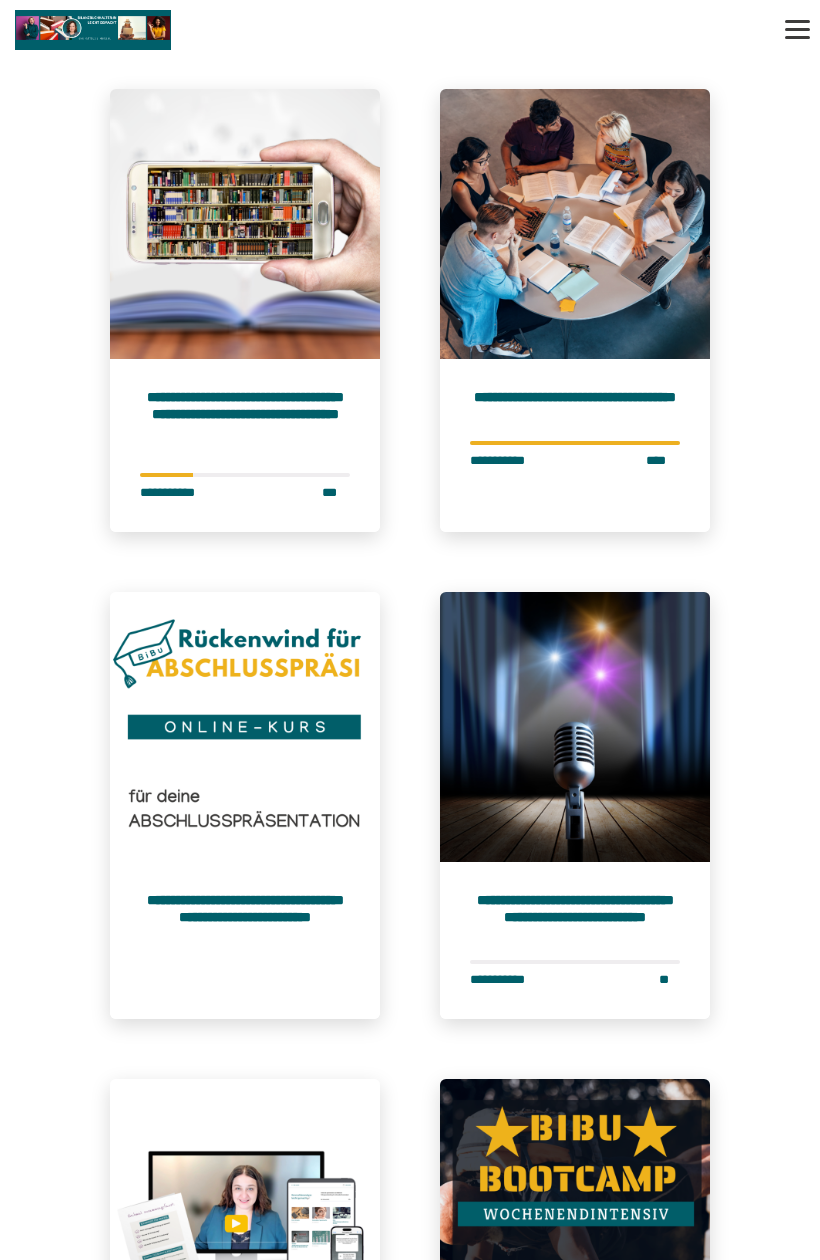 click on "**********" at bounding box center [575, 405] 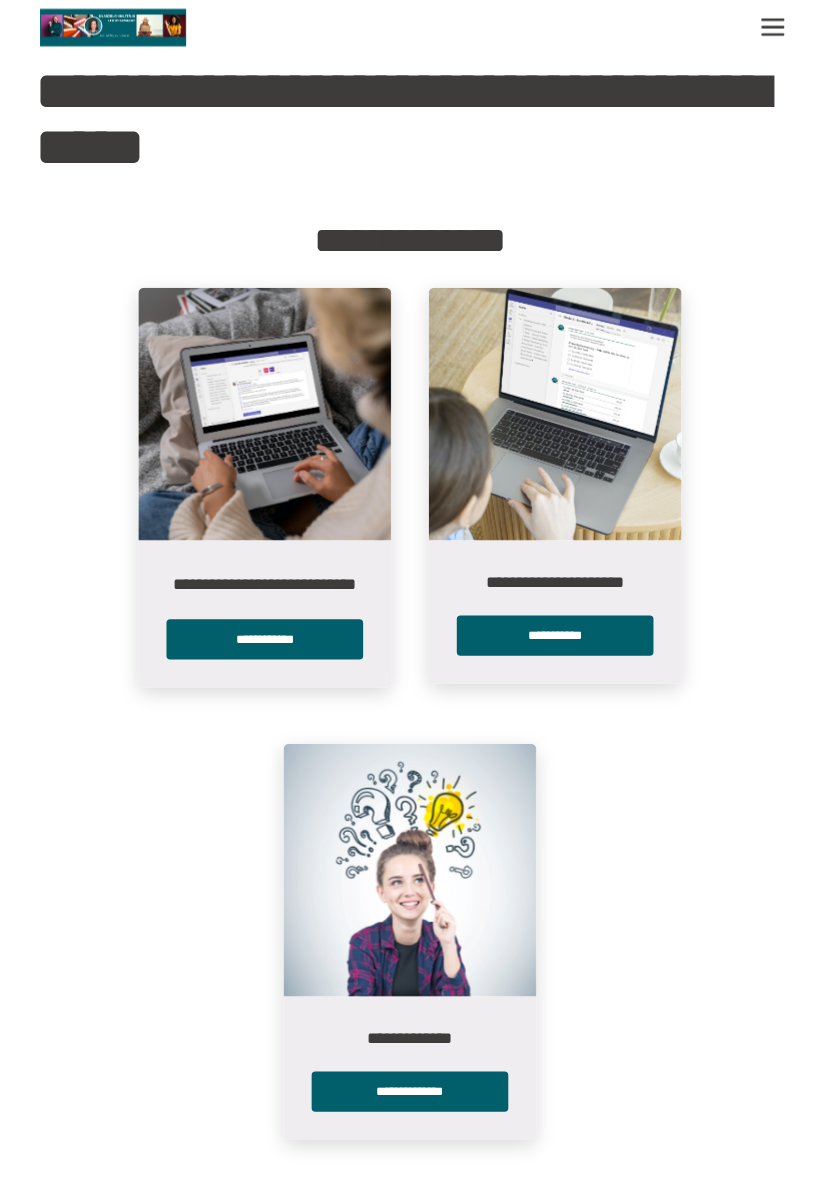 scroll, scrollTop: 109, scrollLeft: 0, axis: vertical 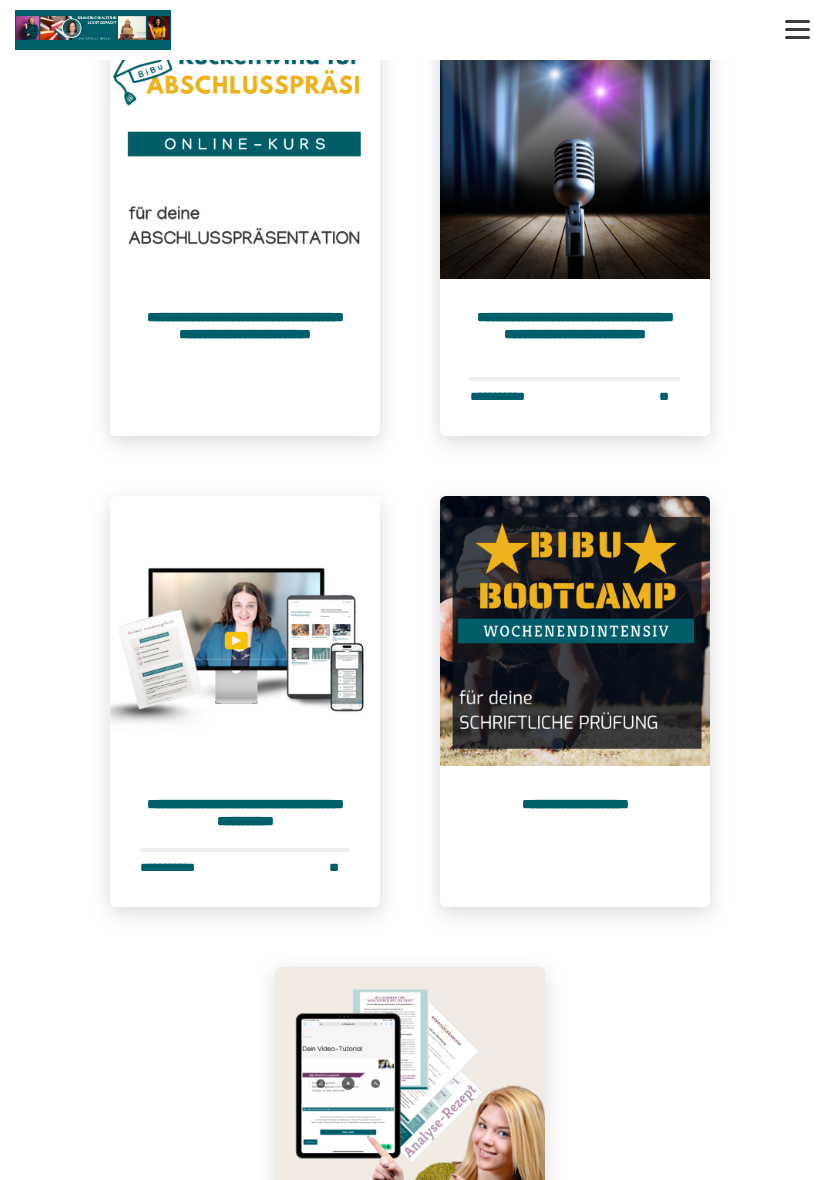 click on "**********" at bounding box center [245, 357] 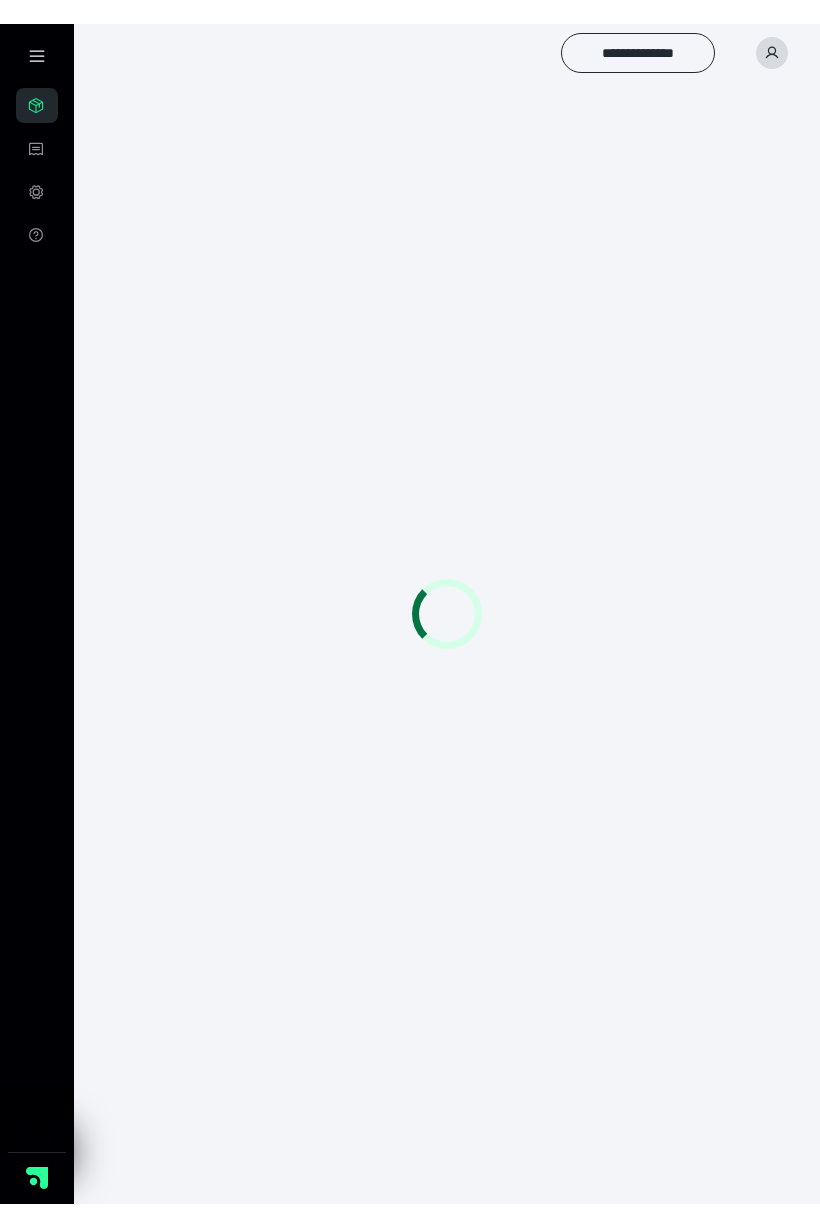 scroll, scrollTop: 0, scrollLeft: 0, axis: both 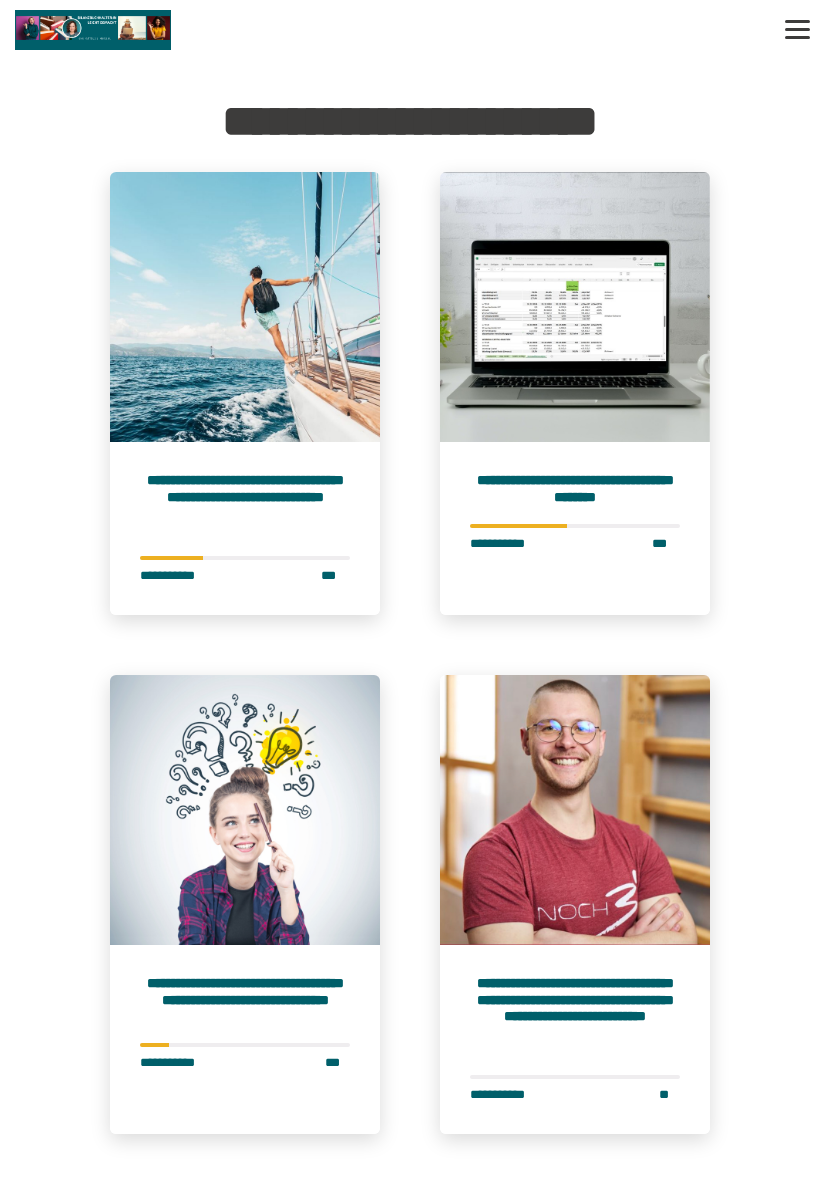 click at bounding box center (245, 307) 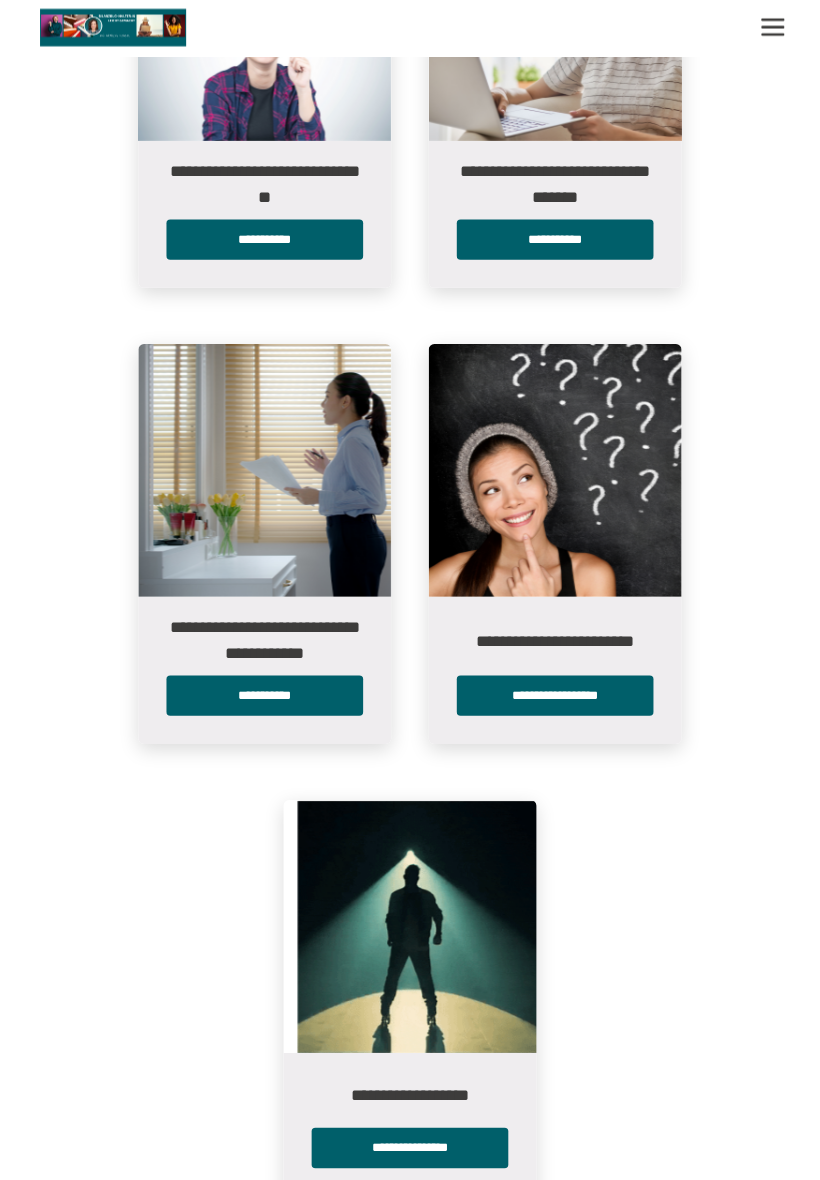scroll, scrollTop: 1222, scrollLeft: 0, axis: vertical 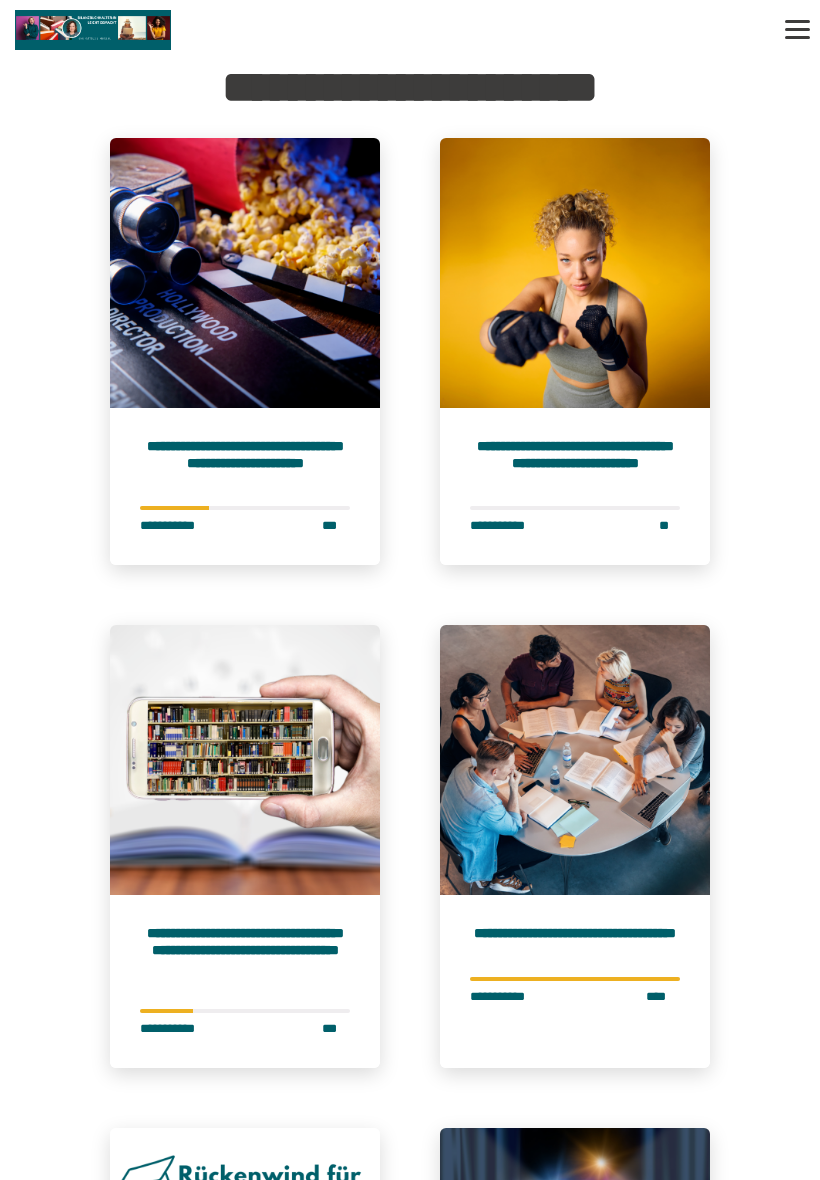click at bounding box center (245, 273) 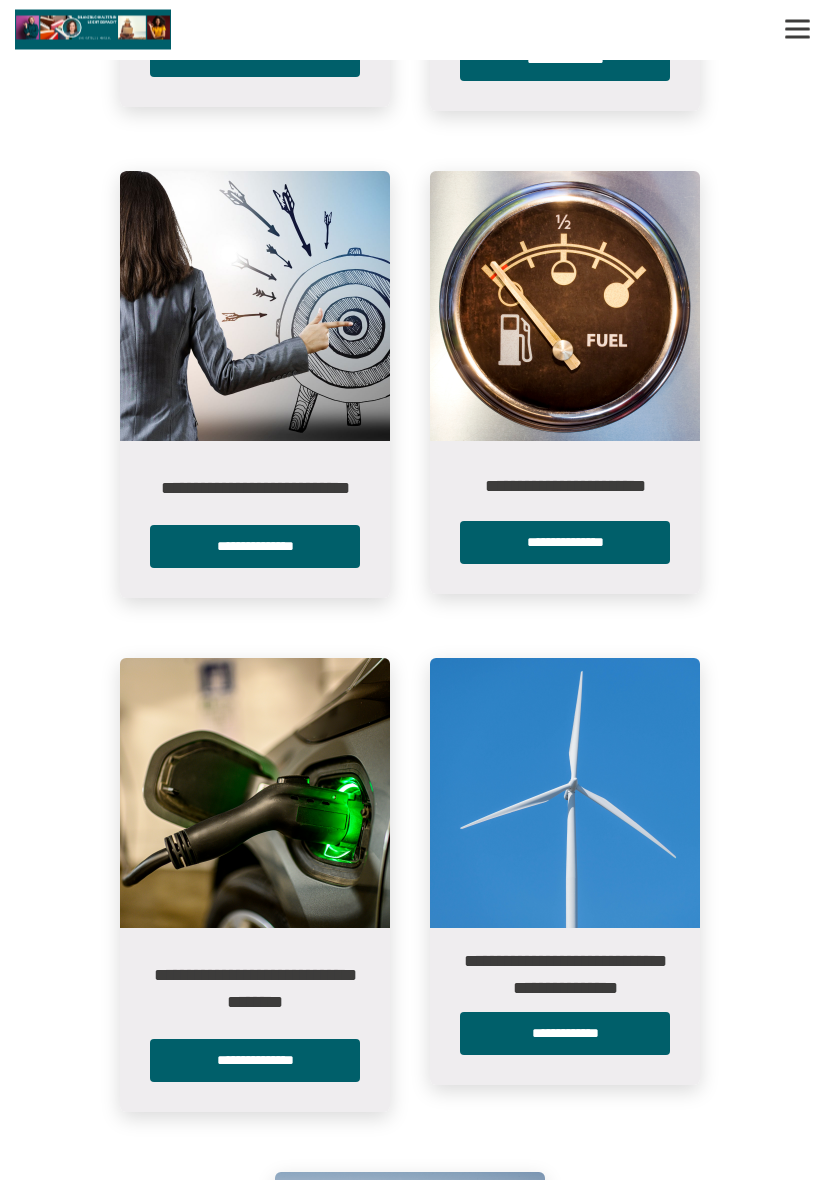 scroll, scrollTop: 748, scrollLeft: 0, axis: vertical 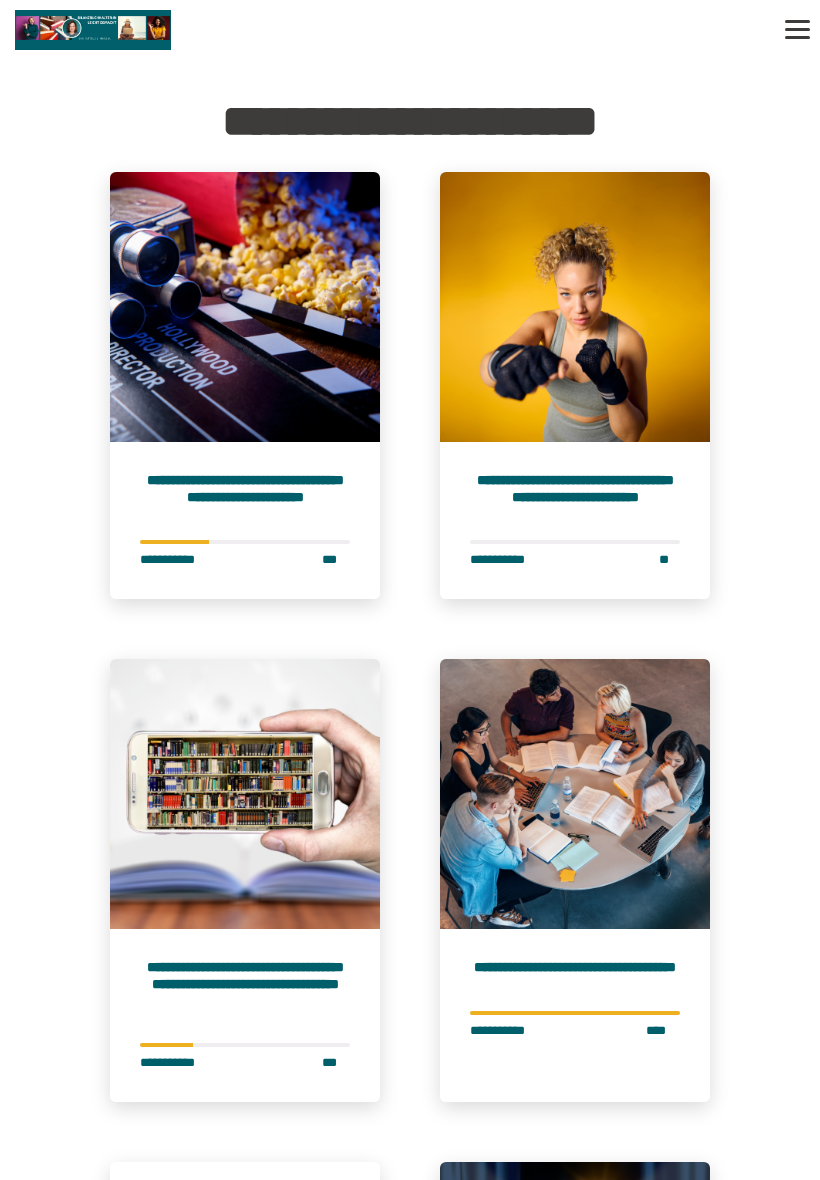 click at bounding box center [245, 307] 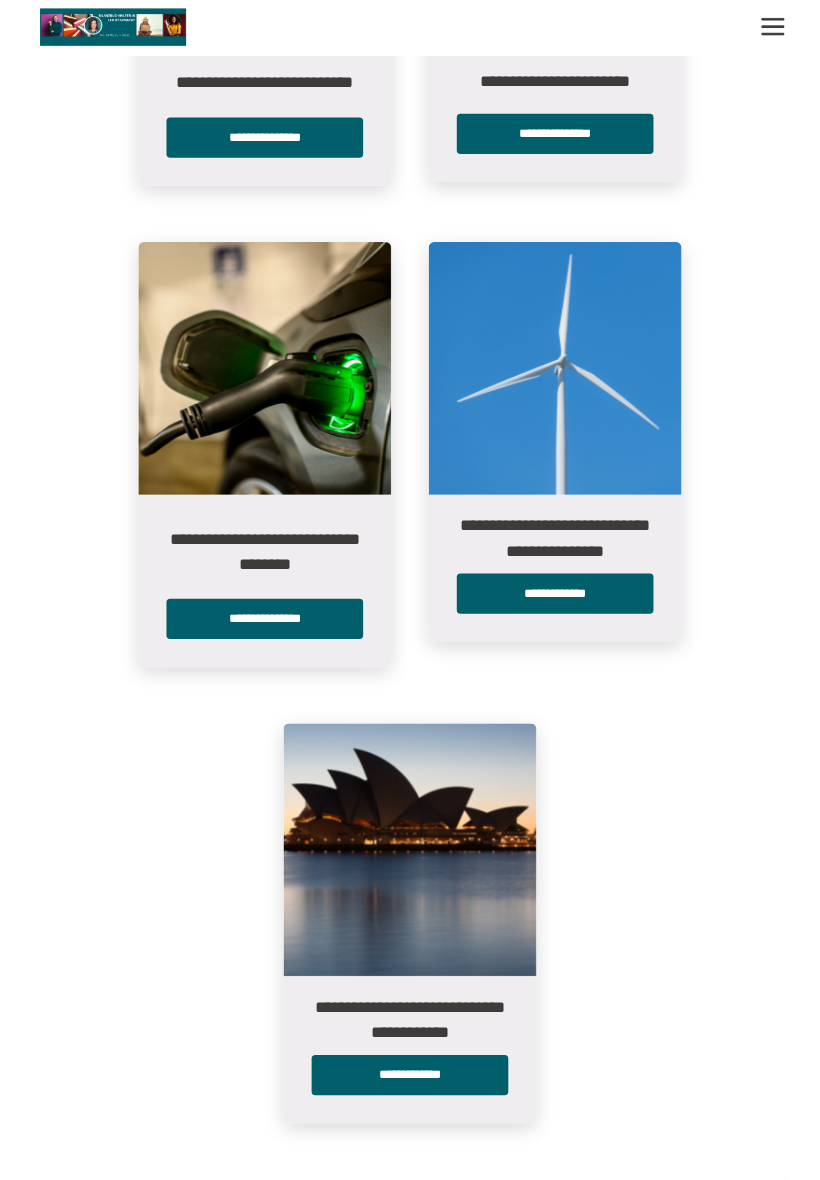 scroll, scrollTop: 1254, scrollLeft: 0, axis: vertical 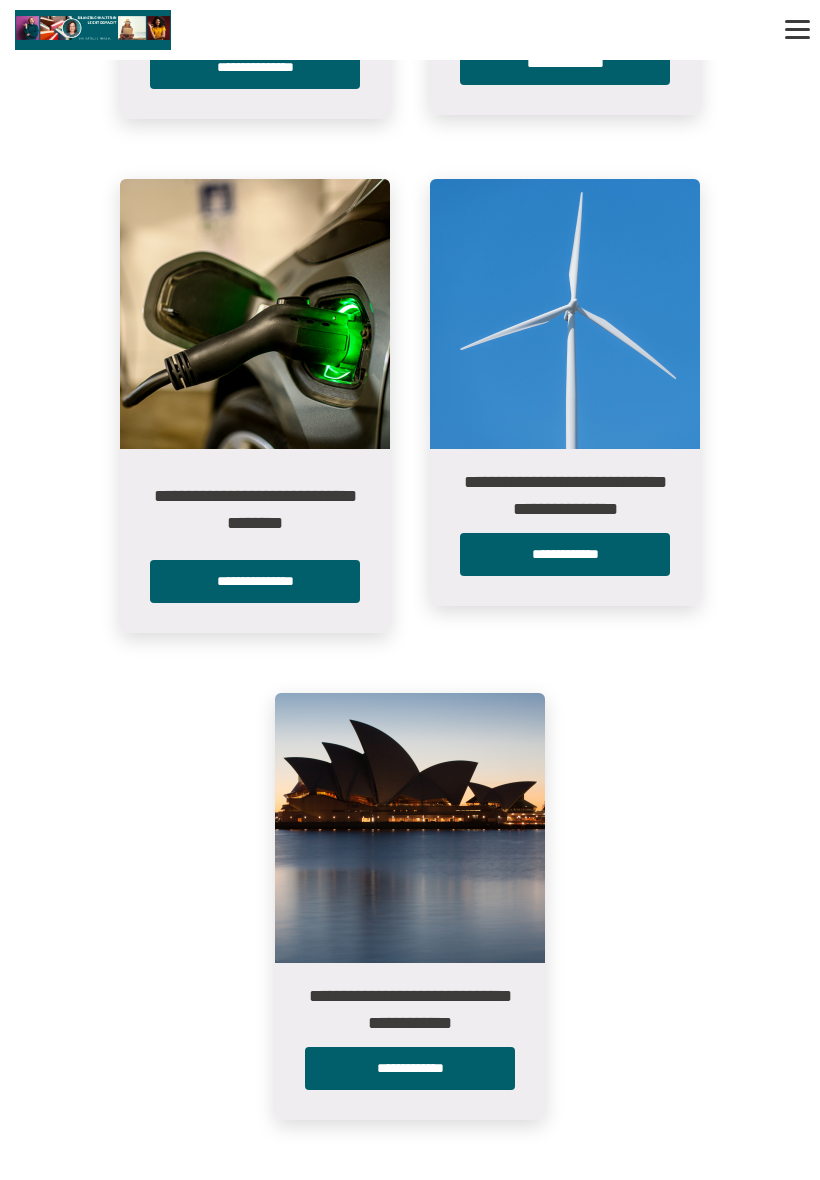 click on "**********" at bounding box center [565, 554] 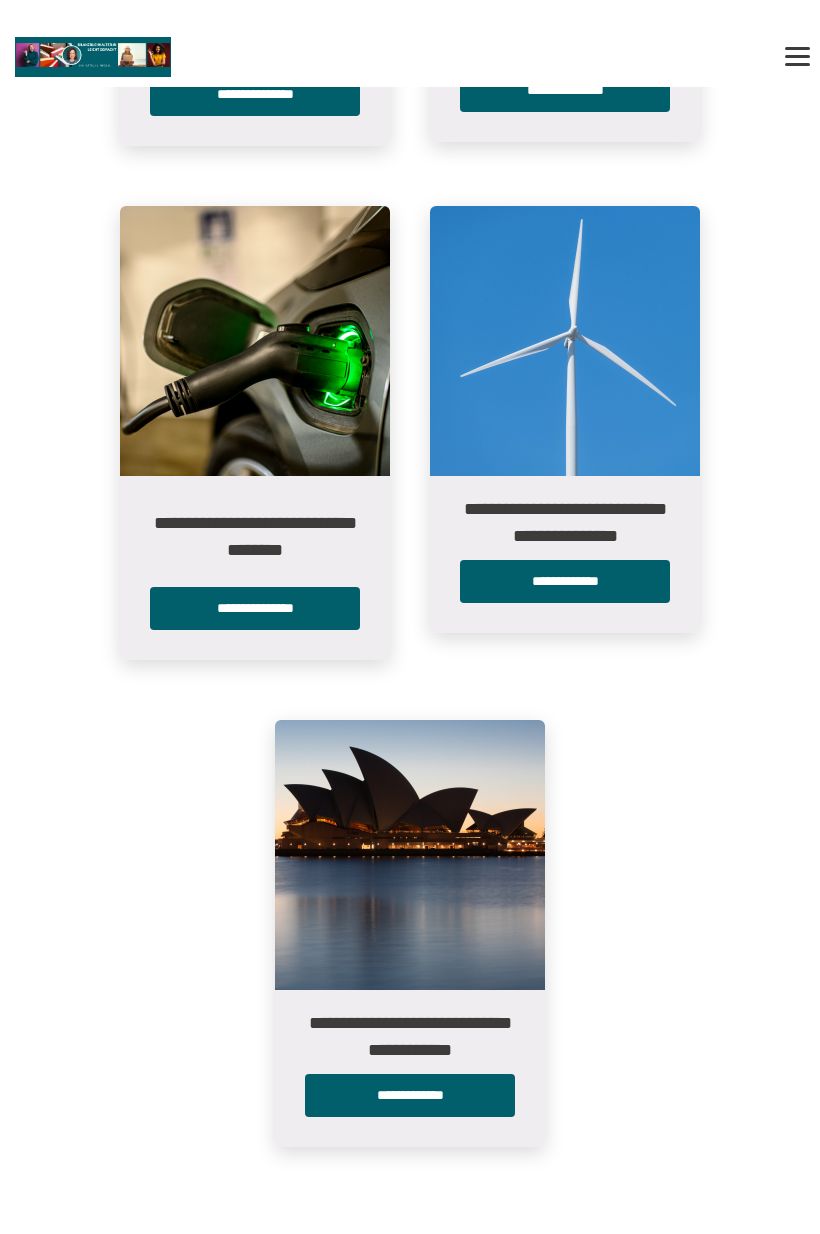 scroll, scrollTop: 0, scrollLeft: 0, axis: both 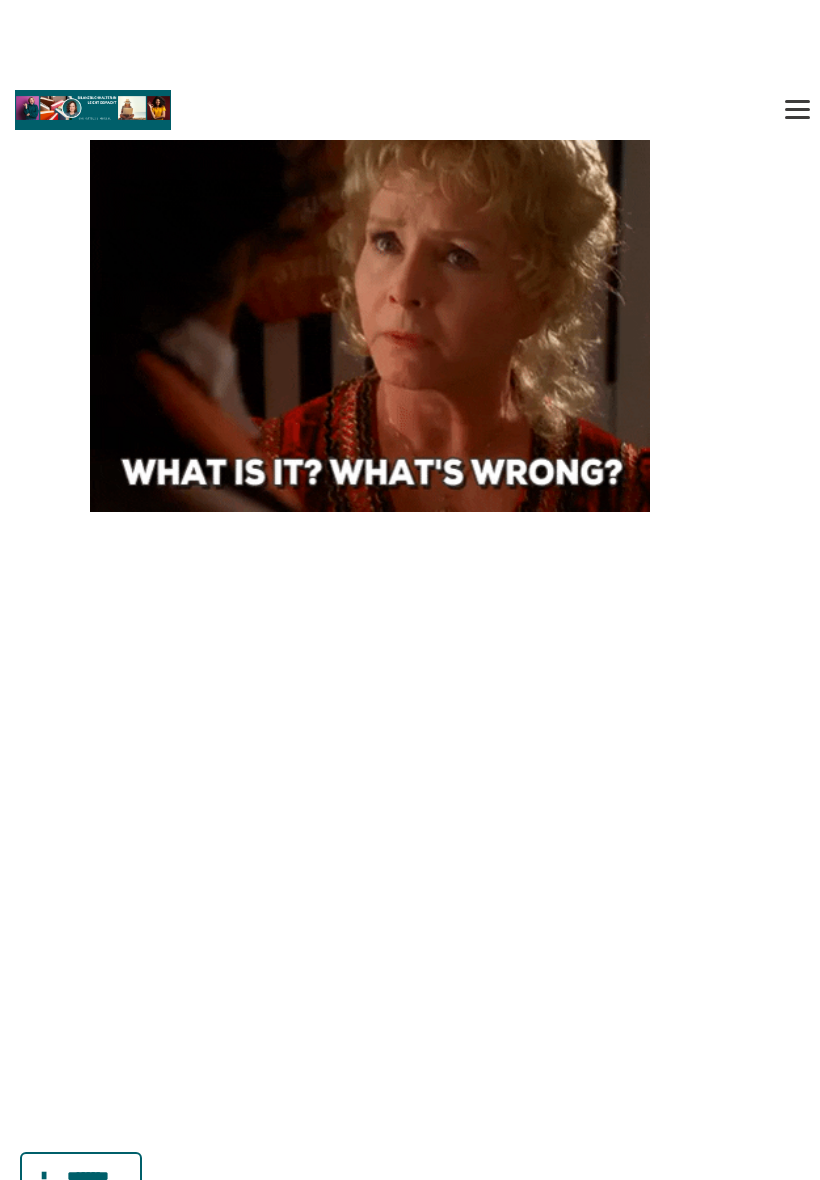 click at bounding box center (410, 256) 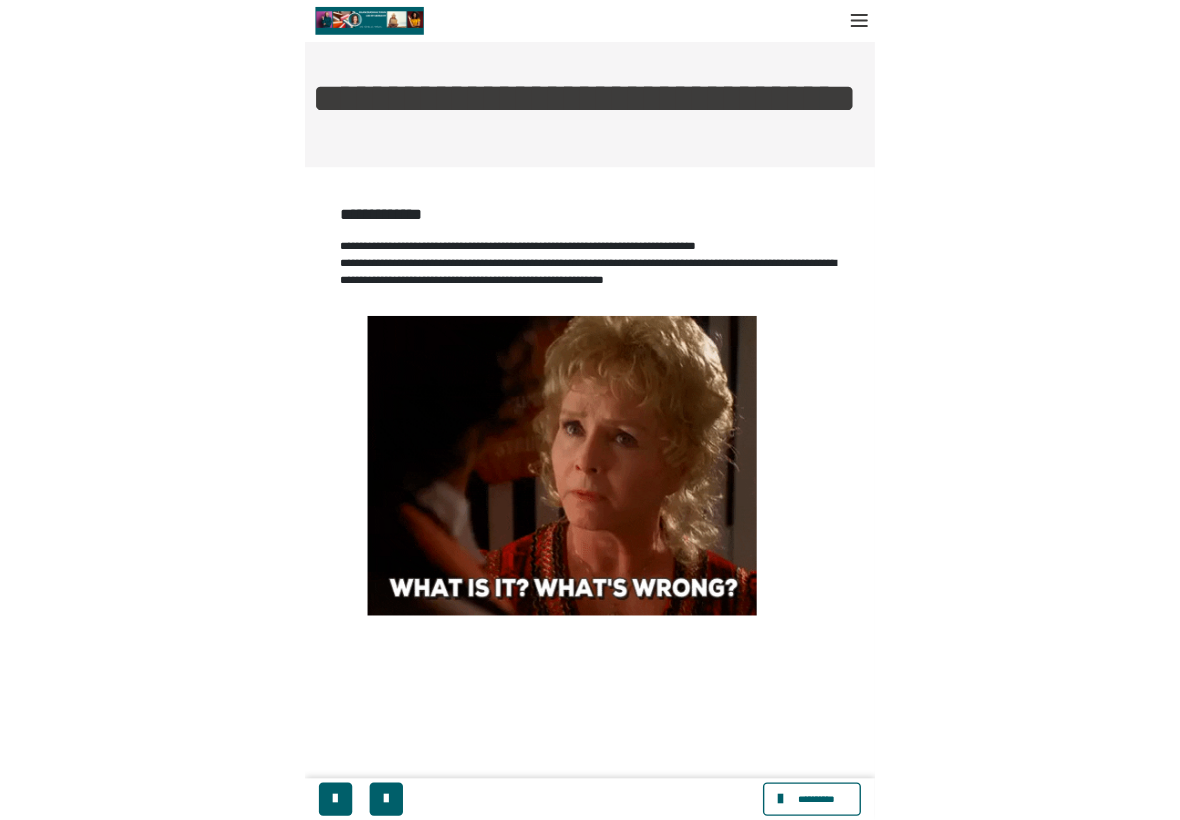 scroll, scrollTop: 0, scrollLeft: 0, axis: both 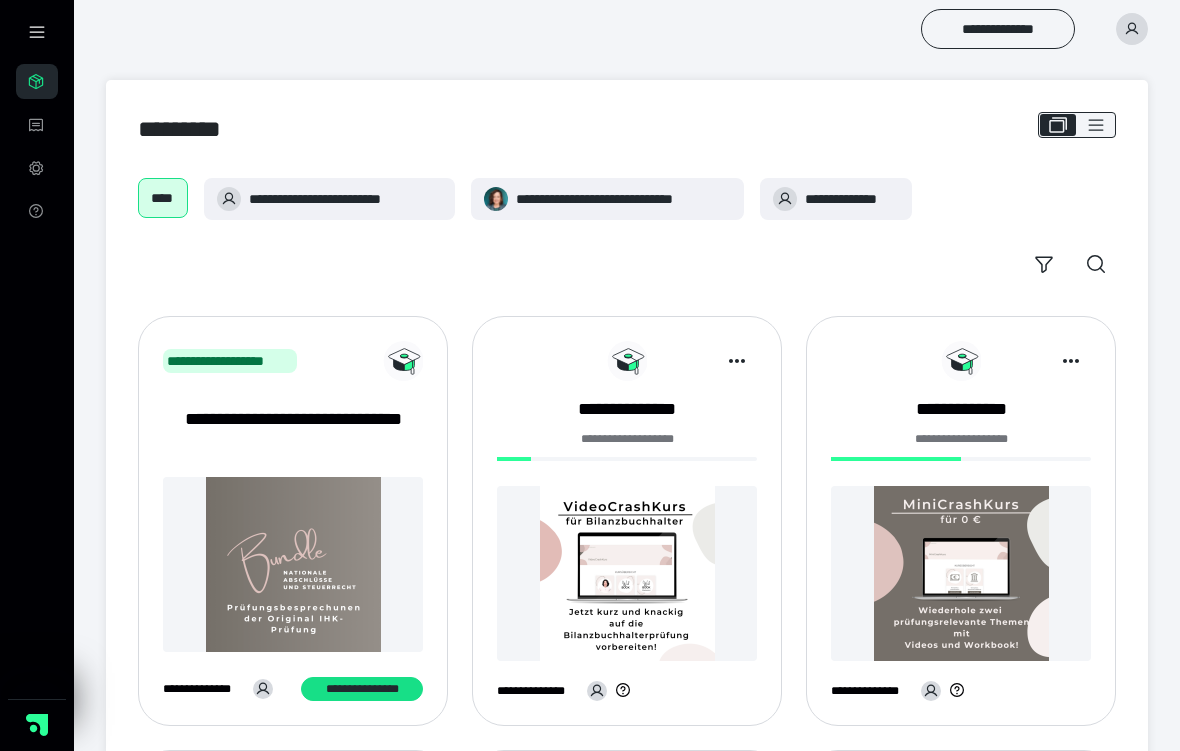 click on "**********" at bounding box center (836, 199) 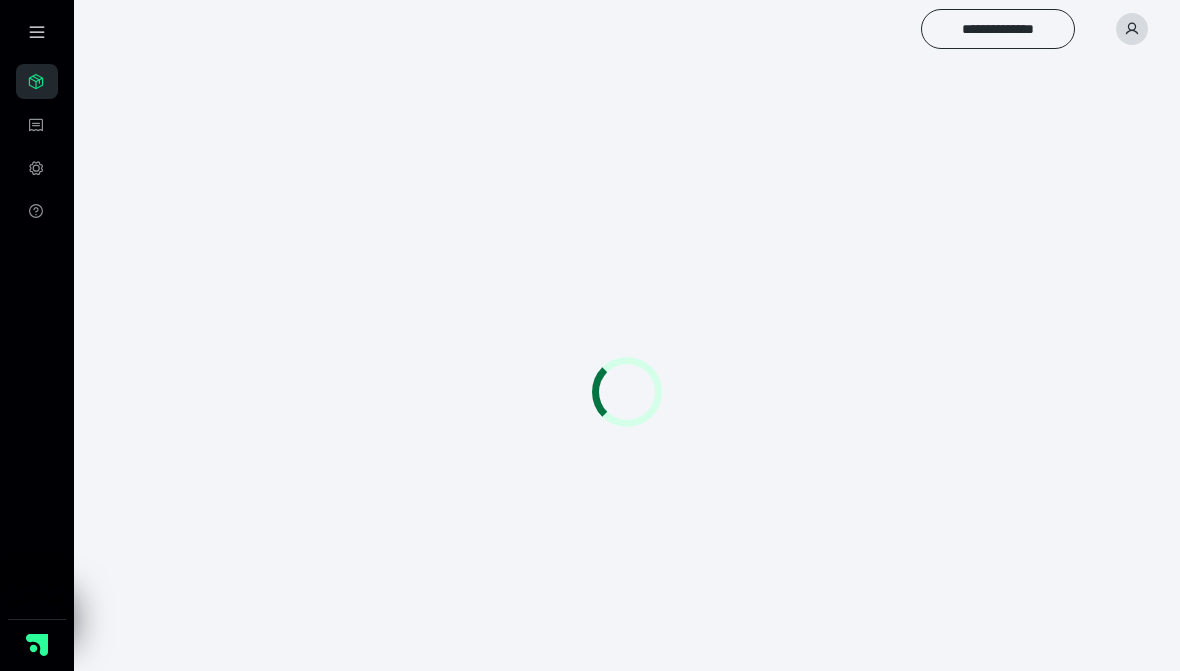 scroll, scrollTop: 0, scrollLeft: 0, axis: both 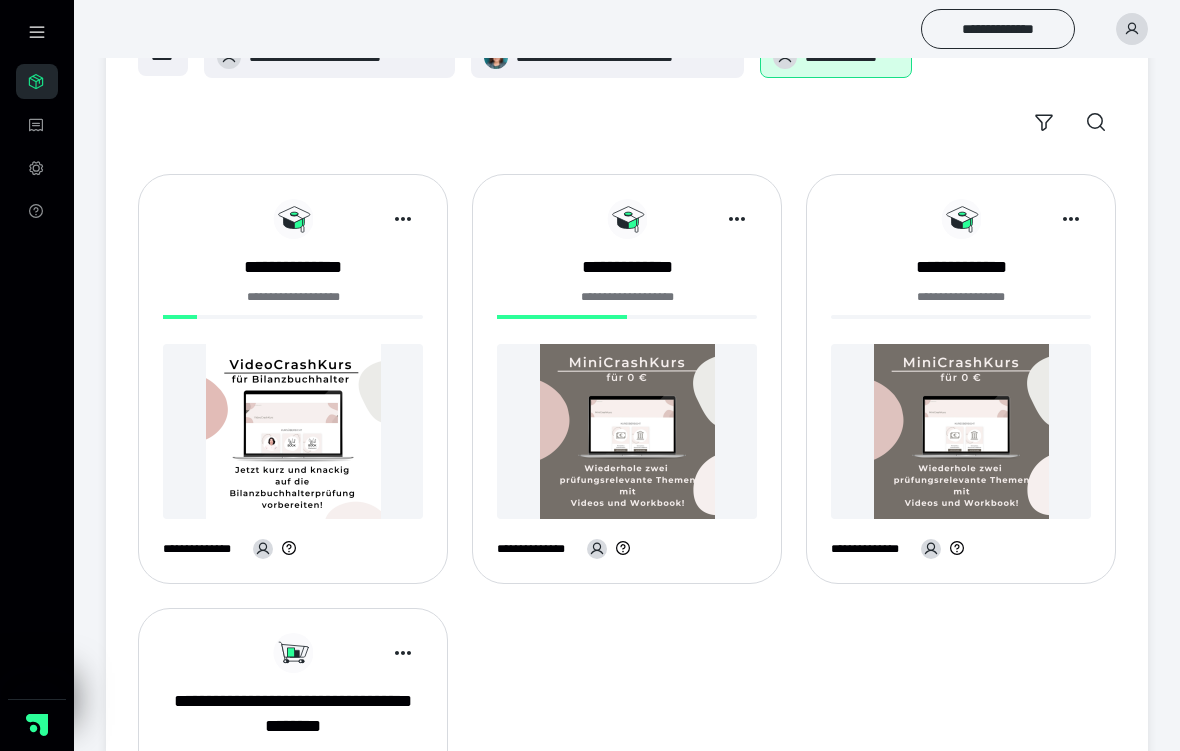 click at bounding box center [627, 431] 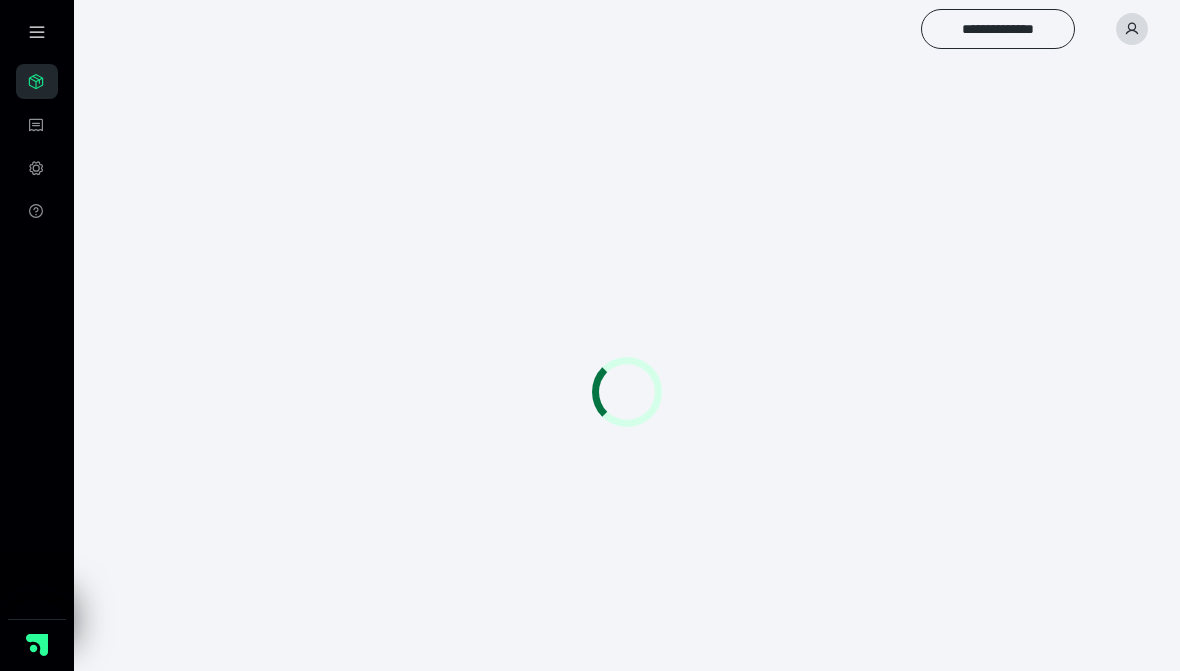 scroll, scrollTop: 0, scrollLeft: 0, axis: both 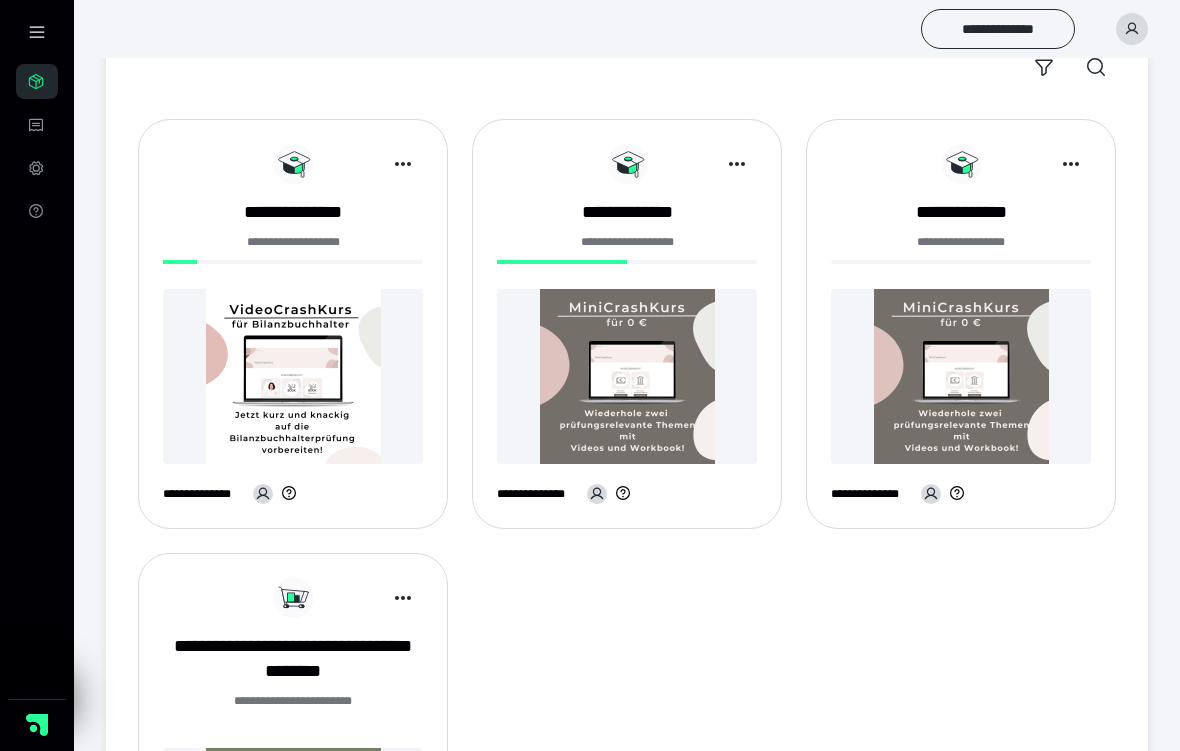 click on "**********" at bounding box center [293, 248] 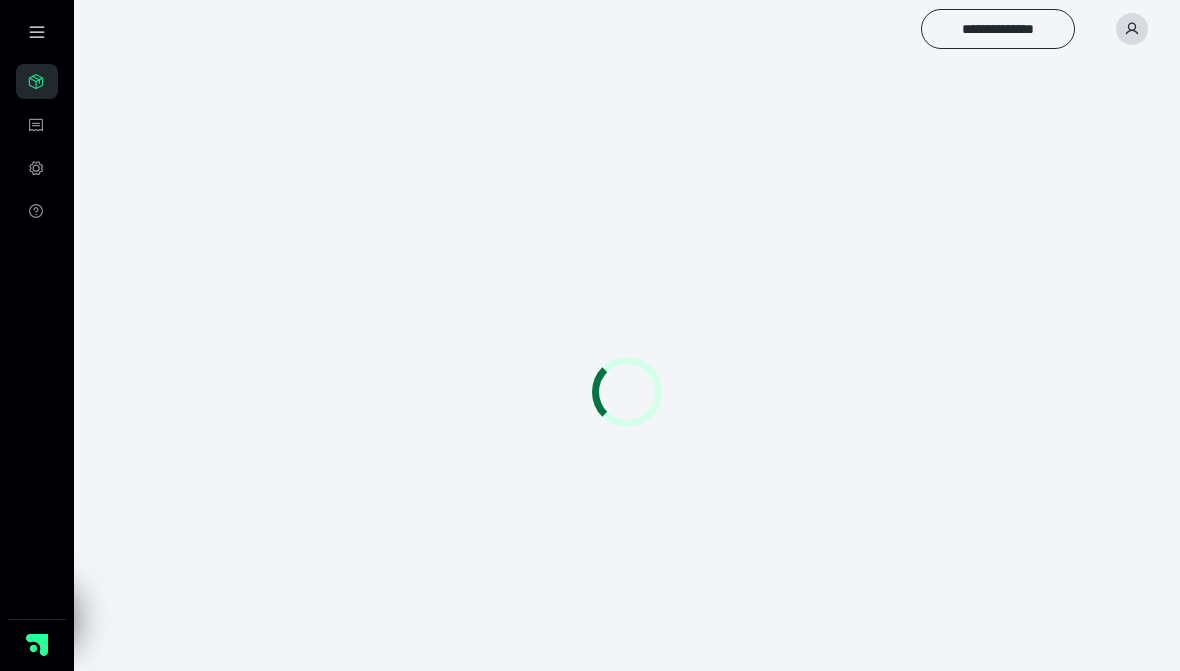 scroll, scrollTop: 0, scrollLeft: 0, axis: both 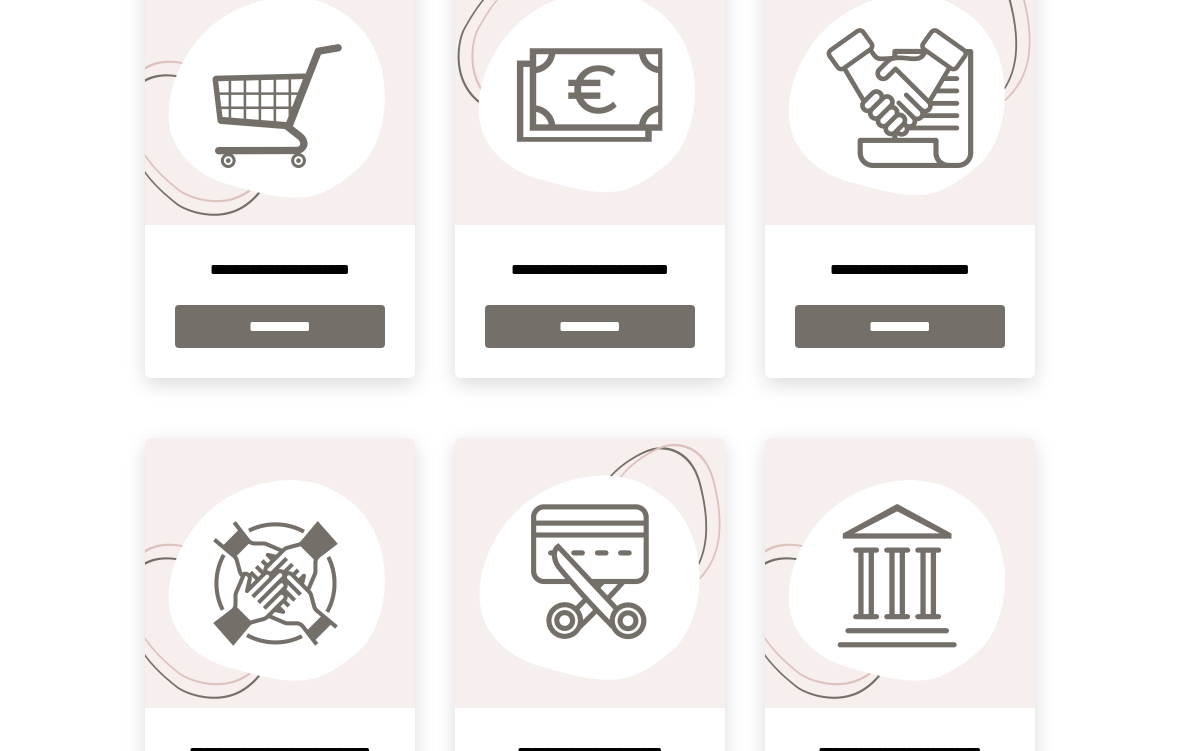 click on "**********" at bounding box center [590, 326] 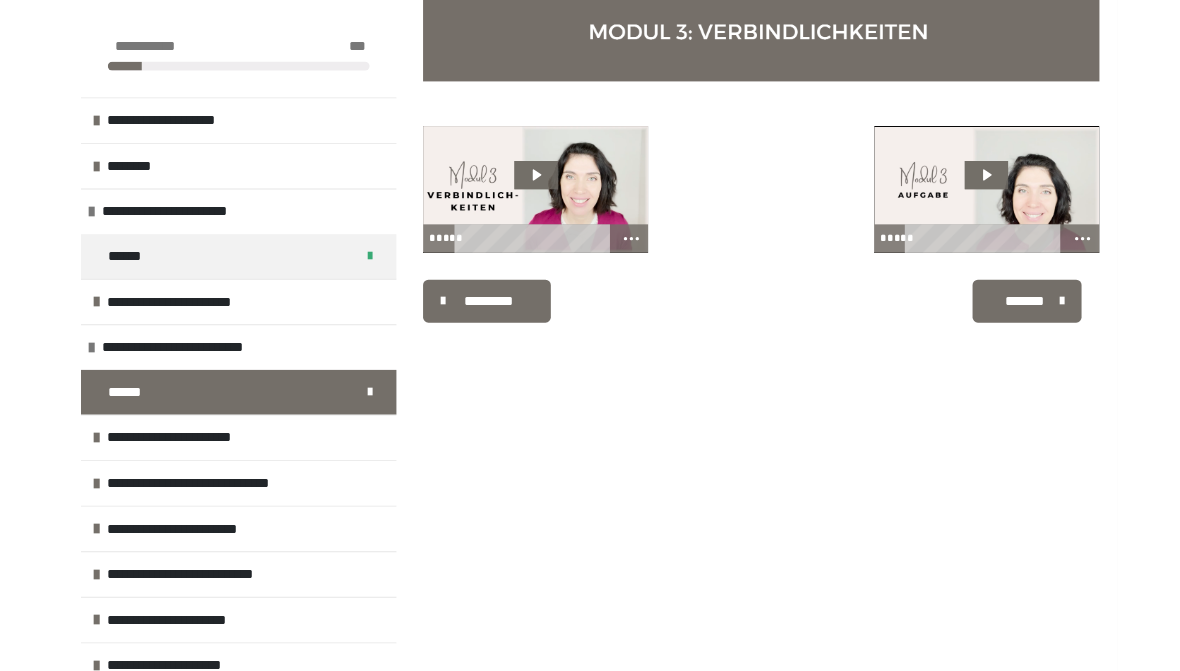 scroll, scrollTop: 340, scrollLeft: 0, axis: vertical 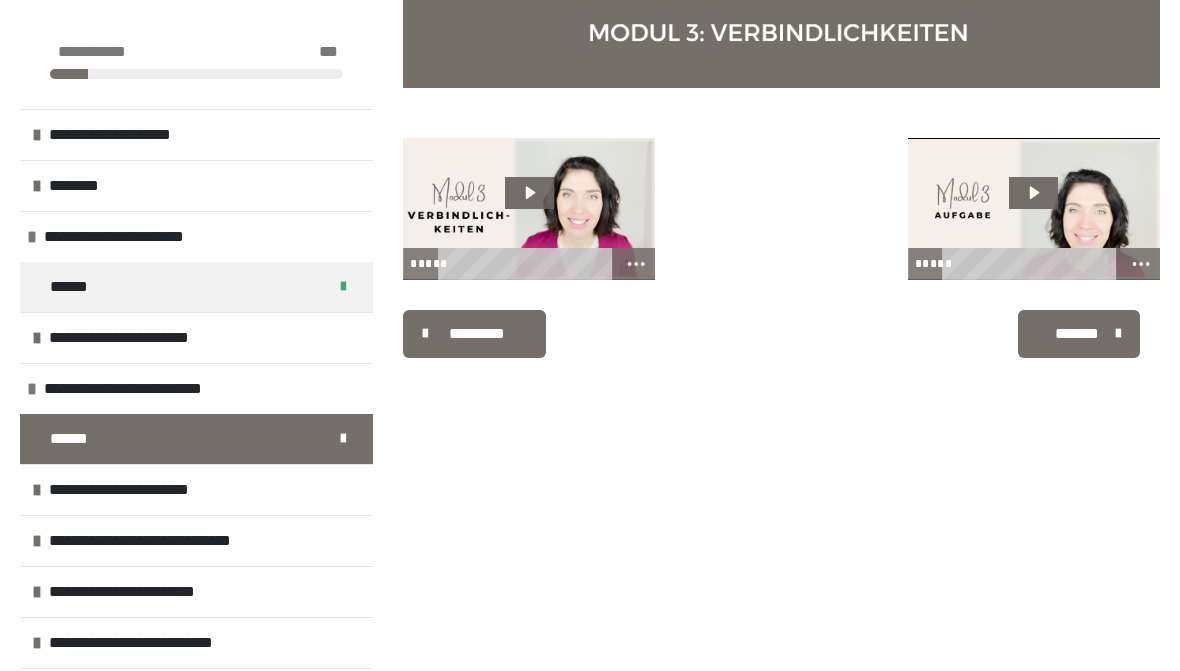click on "*******" at bounding box center [1077, 334] 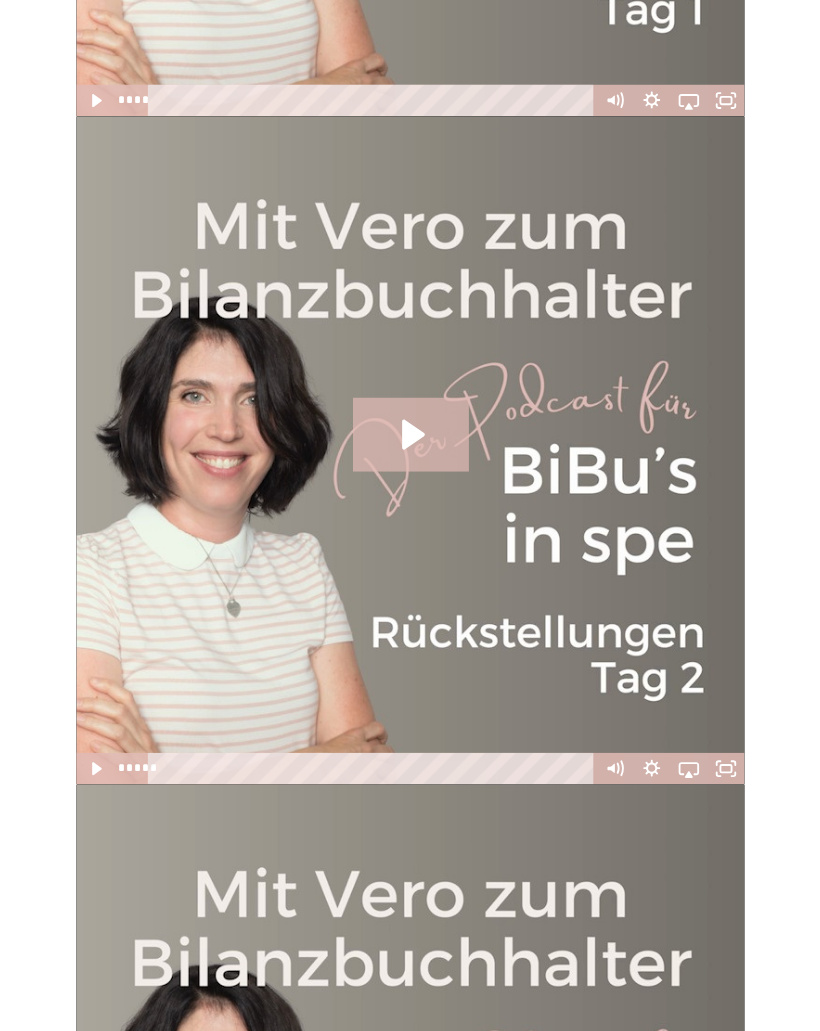 scroll, scrollTop: 3366, scrollLeft: 0, axis: vertical 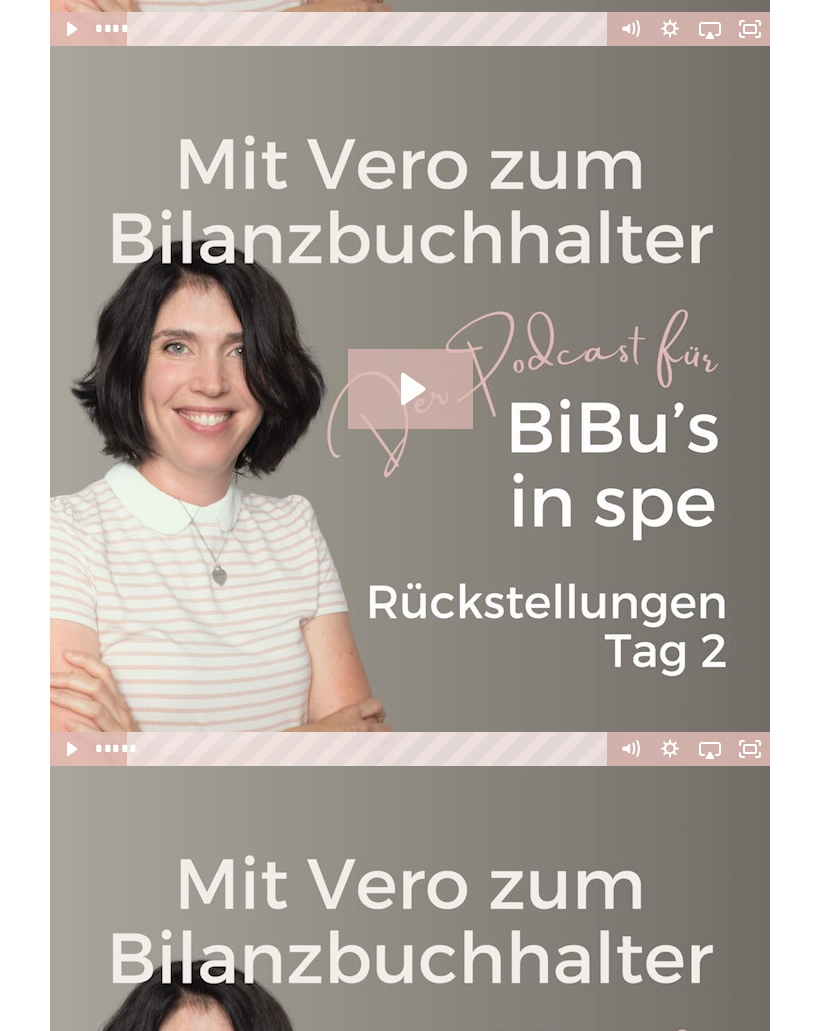 click 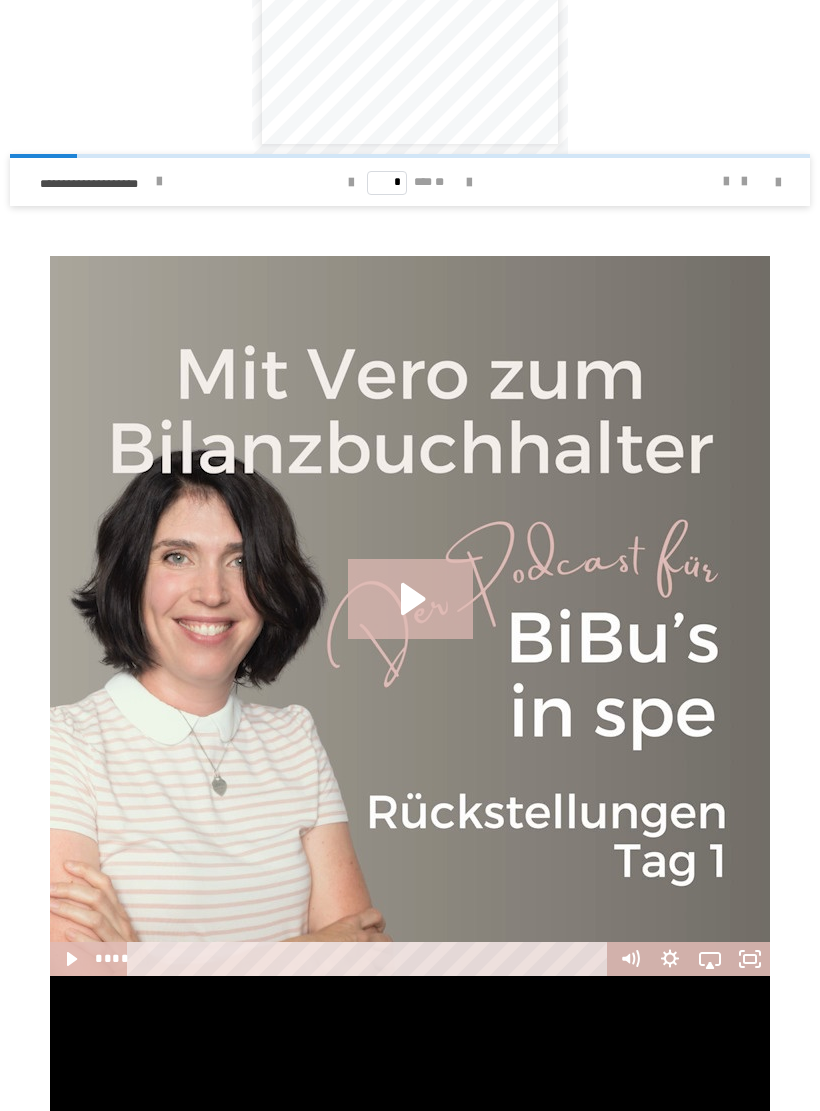 scroll, scrollTop: 2436, scrollLeft: 0, axis: vertical 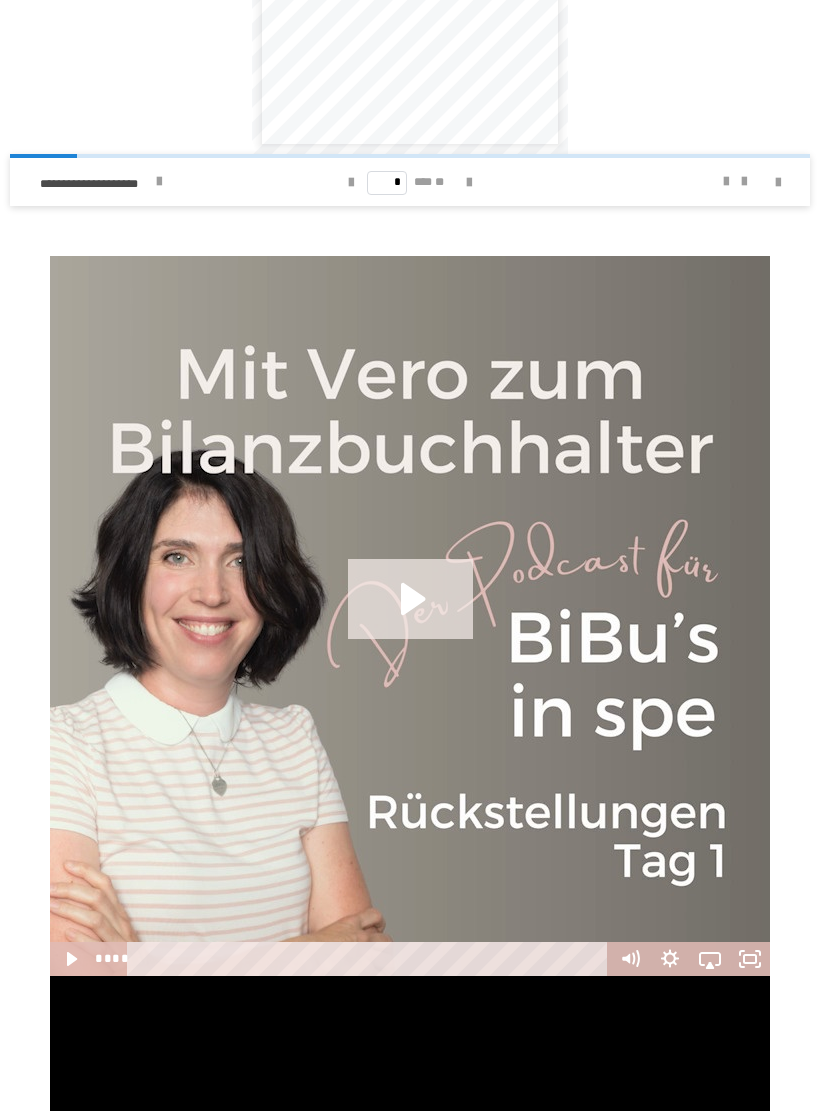 click 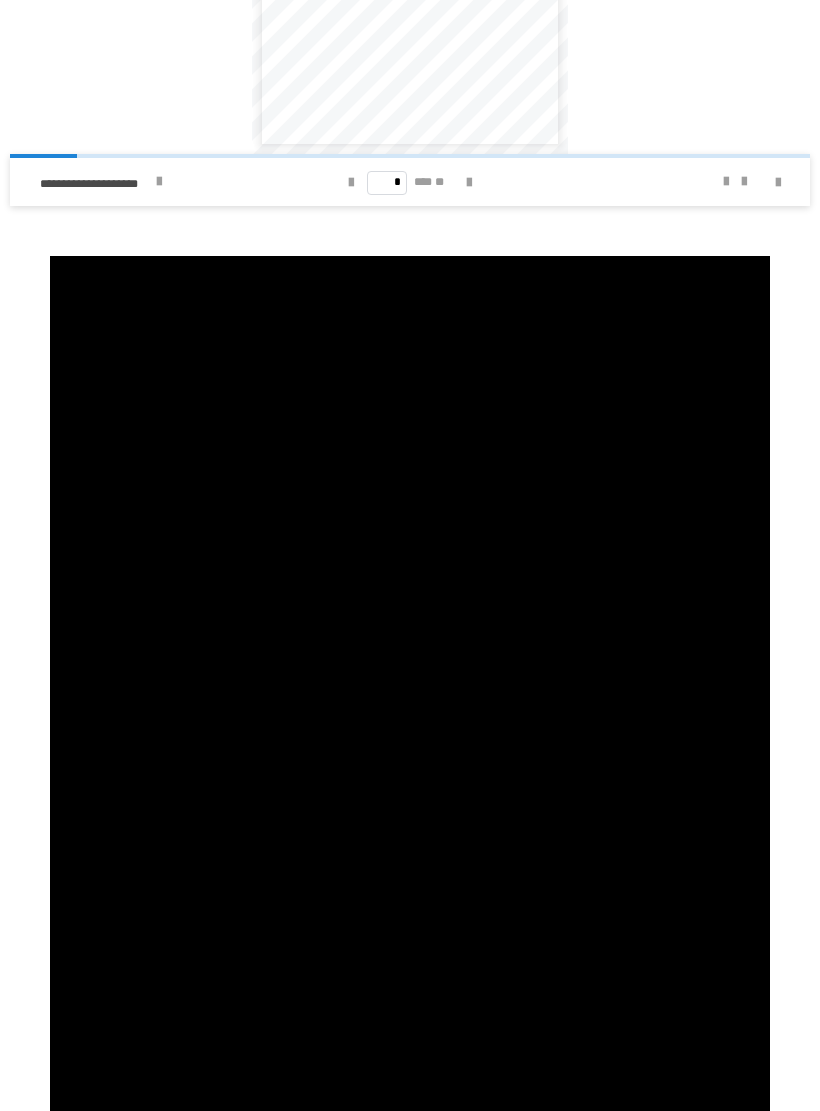 click at bounding box center (410, 616) 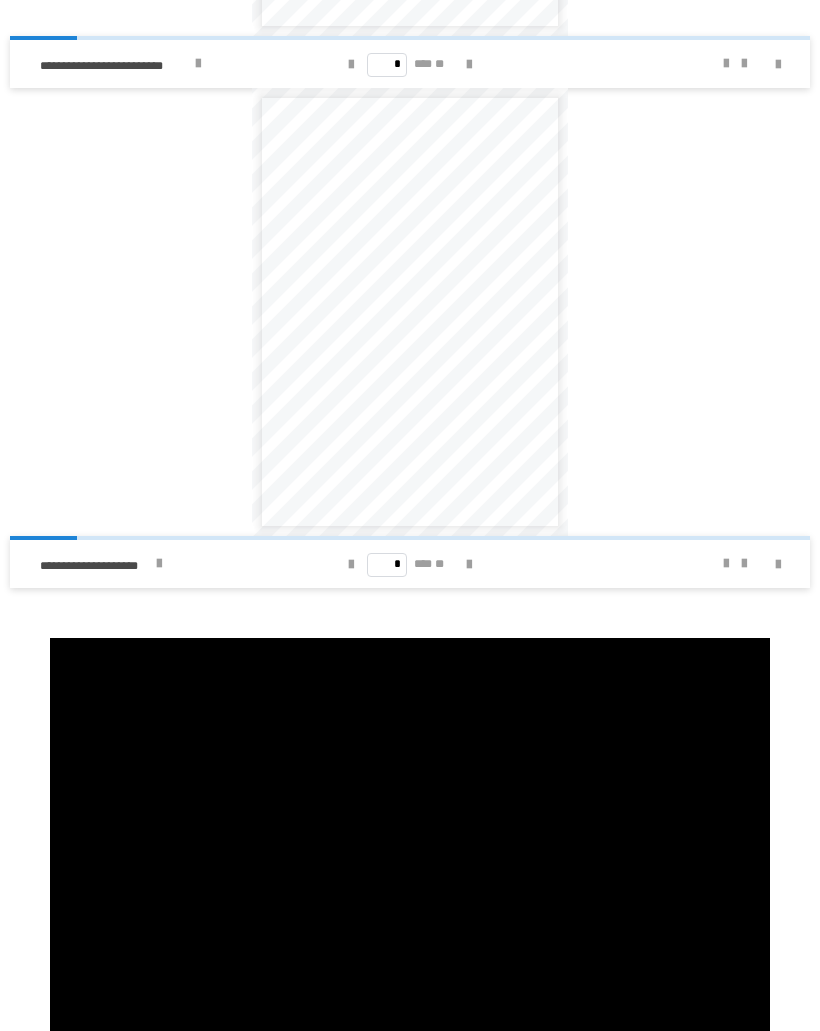 scroll, scrollTop: 2053, scrollLeft: 0, axis: vertical 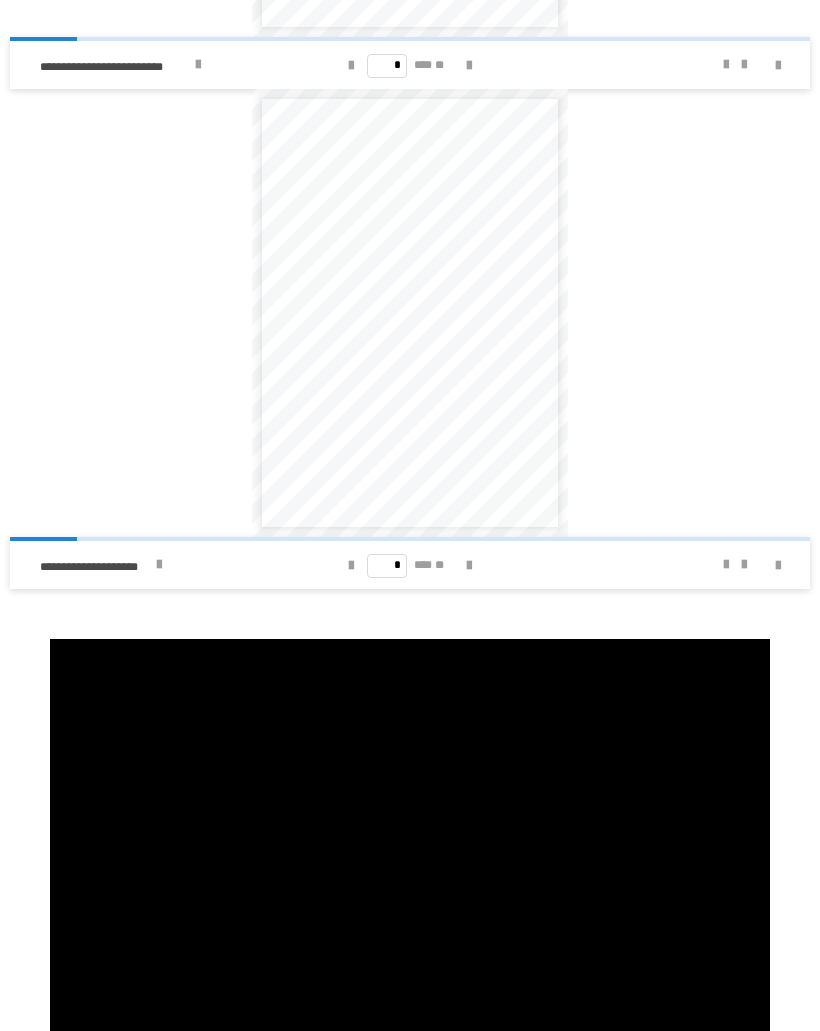 click at bounding box center (469, 566) 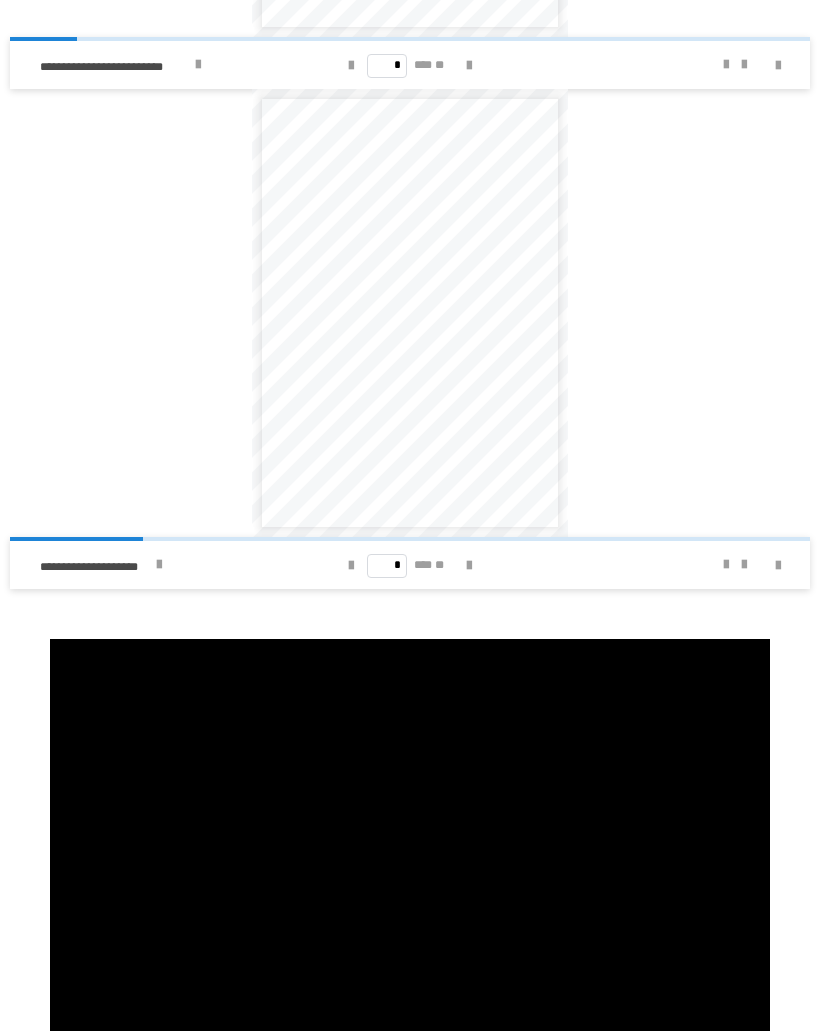 click at bounding box center (469, 566) 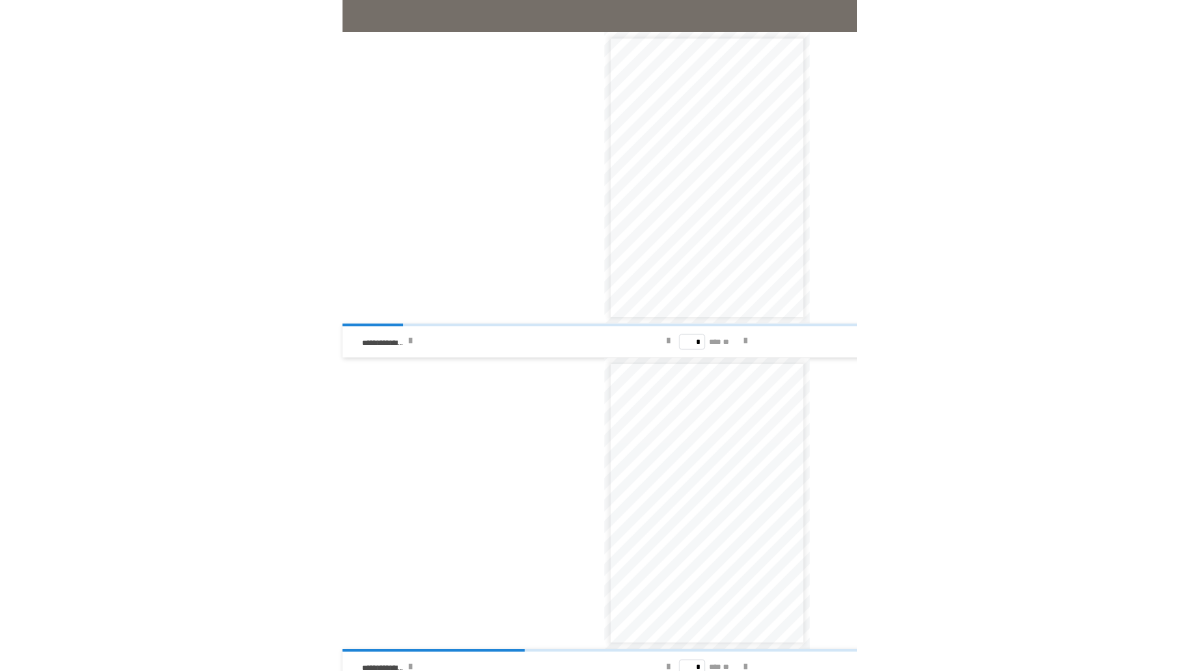 scroll, scrollTop: 1027, scrollLeft: 0, axis: vertical 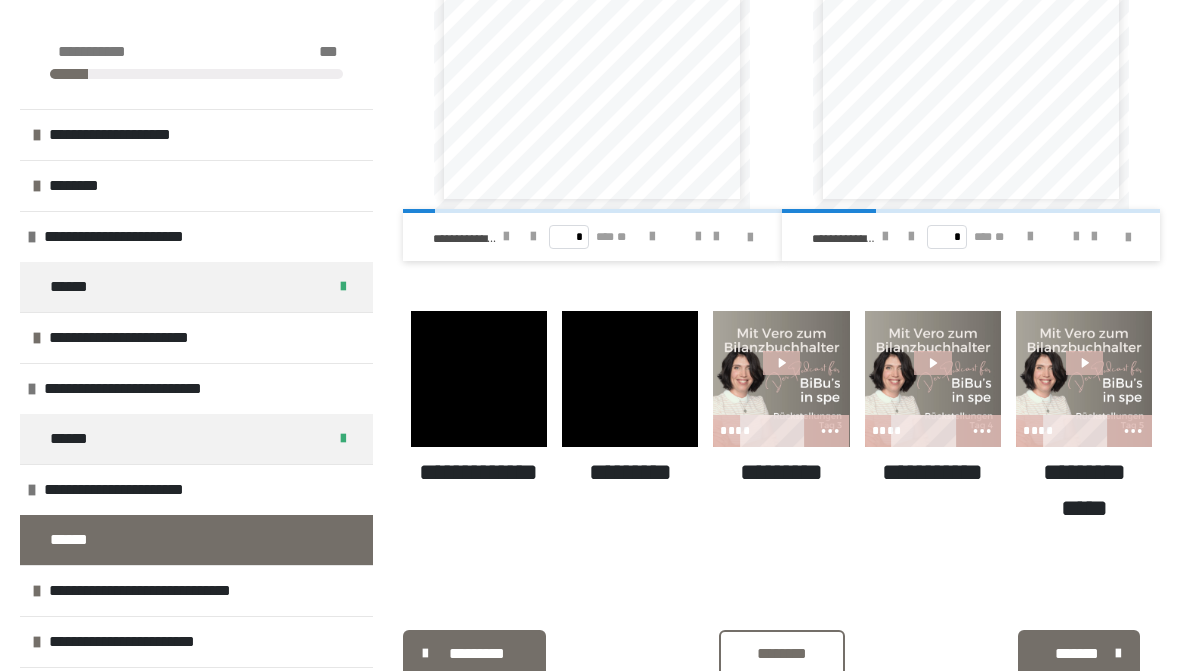 click at bounding box center (630, 379) 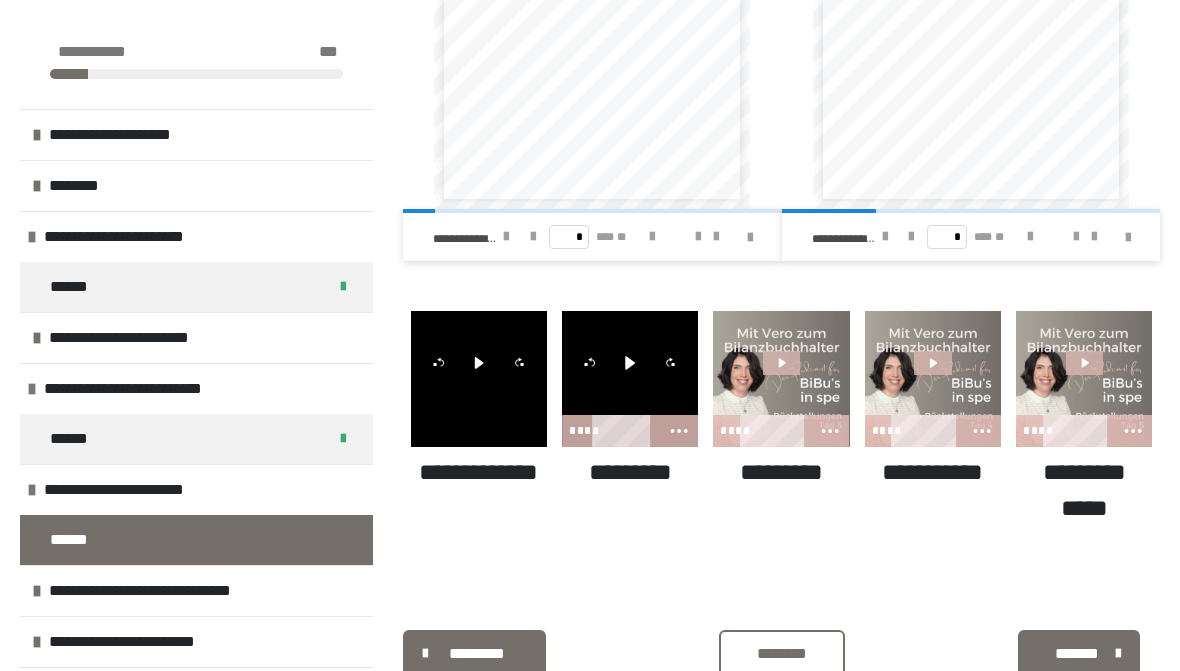 click 